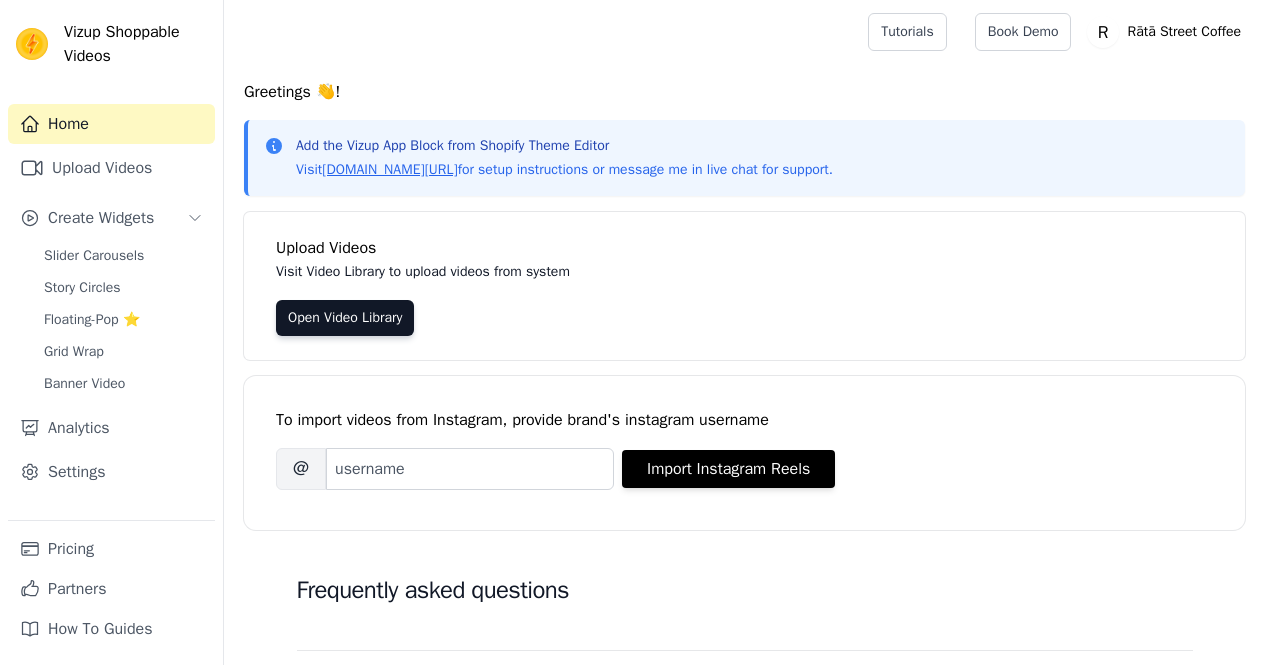 scroll, scrollTop: 0, scrollLeft: 0, axis: both 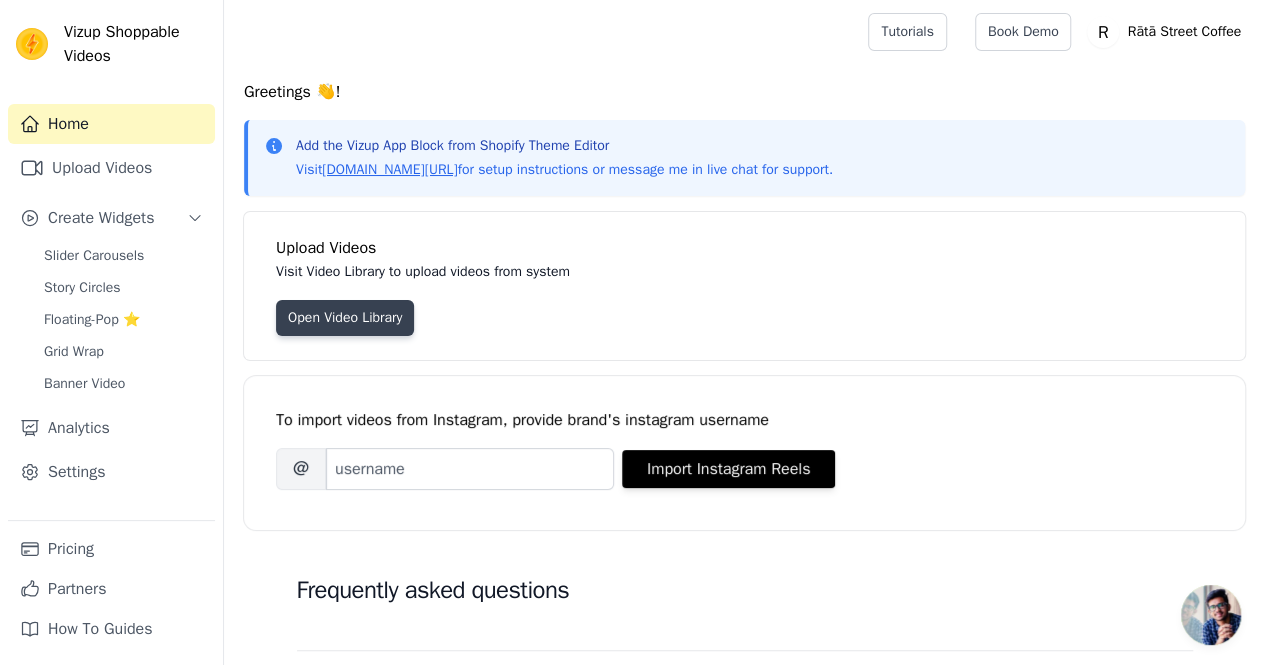 click on "Open Video Library" at bounding box center [345, 318] 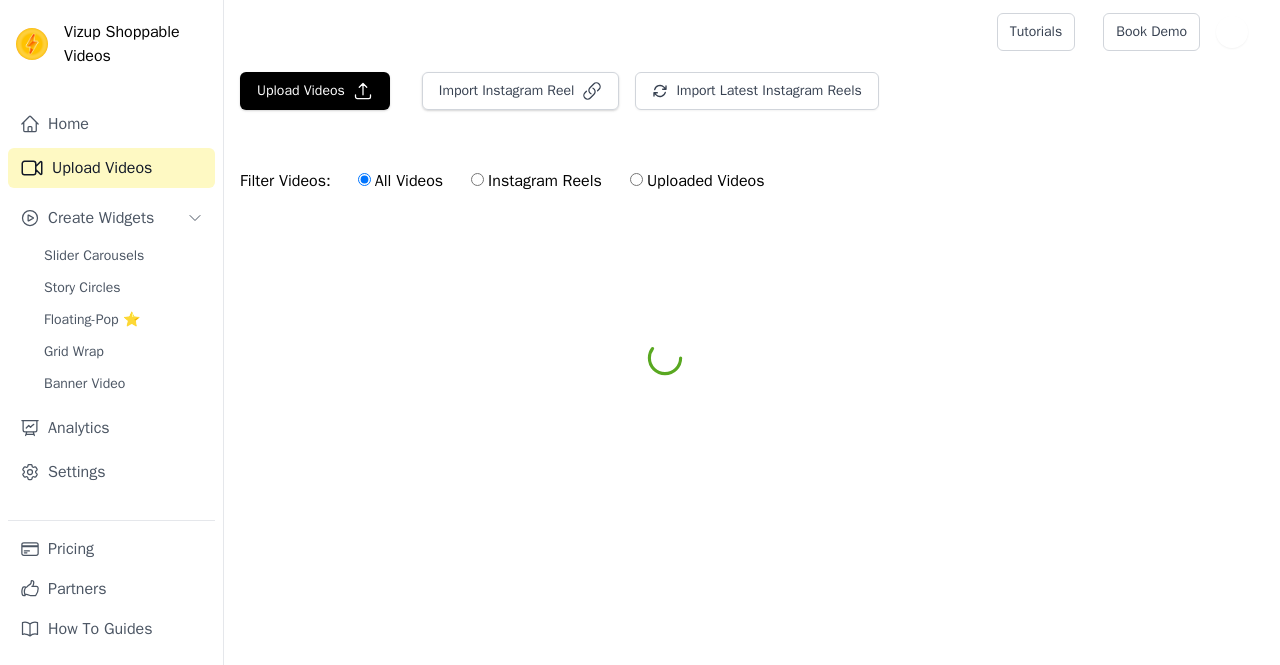 scroll, scrollTop: 0, scrollLeft: 0, axis: both 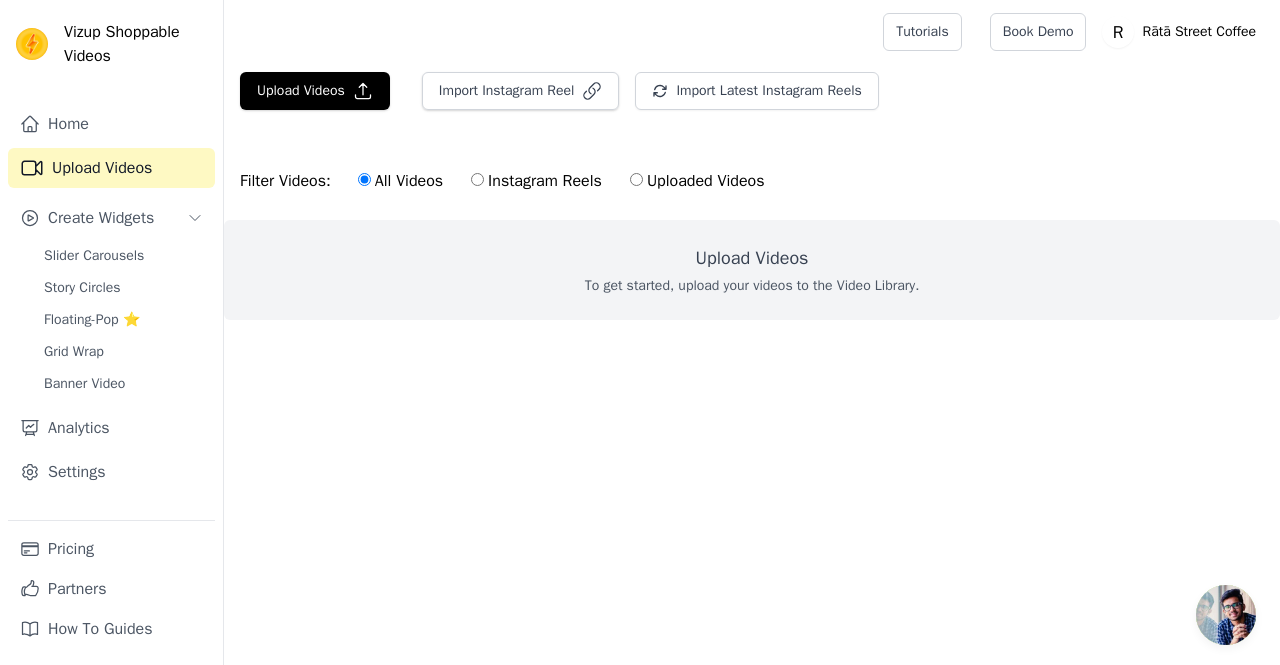 click on "To get started, upload your videos to the Video Library." at bounding box center (752, 286) 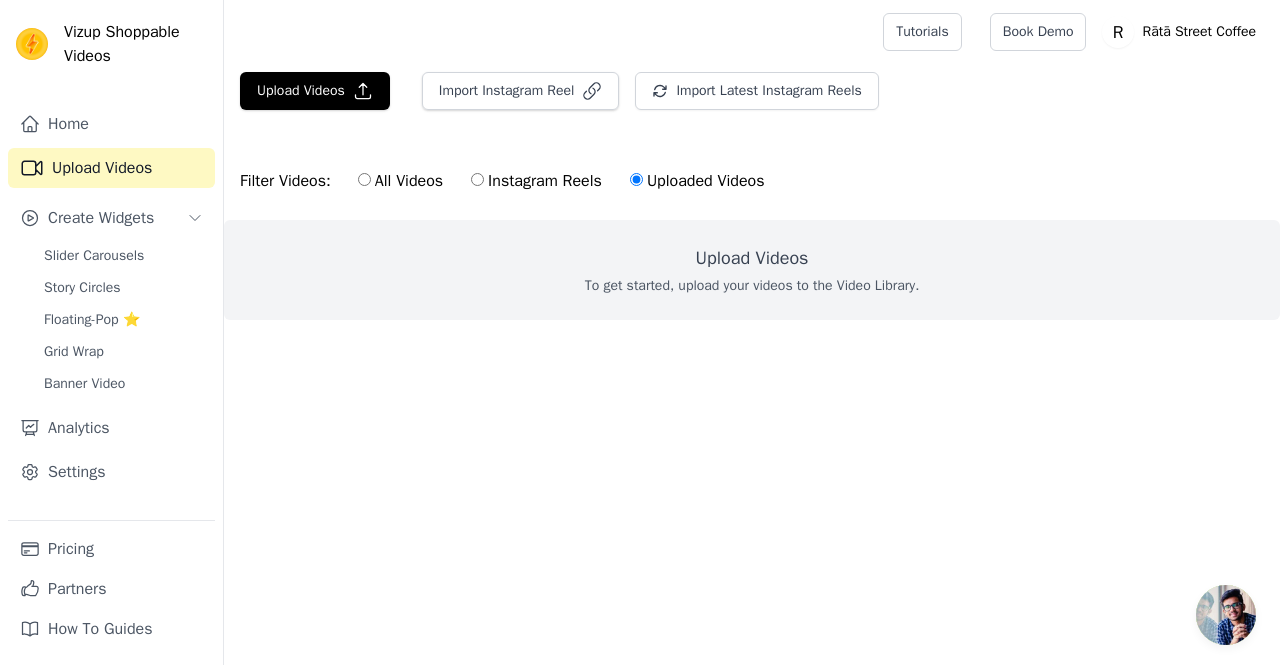 click on "All Videos" at bounding box center (400, 181) 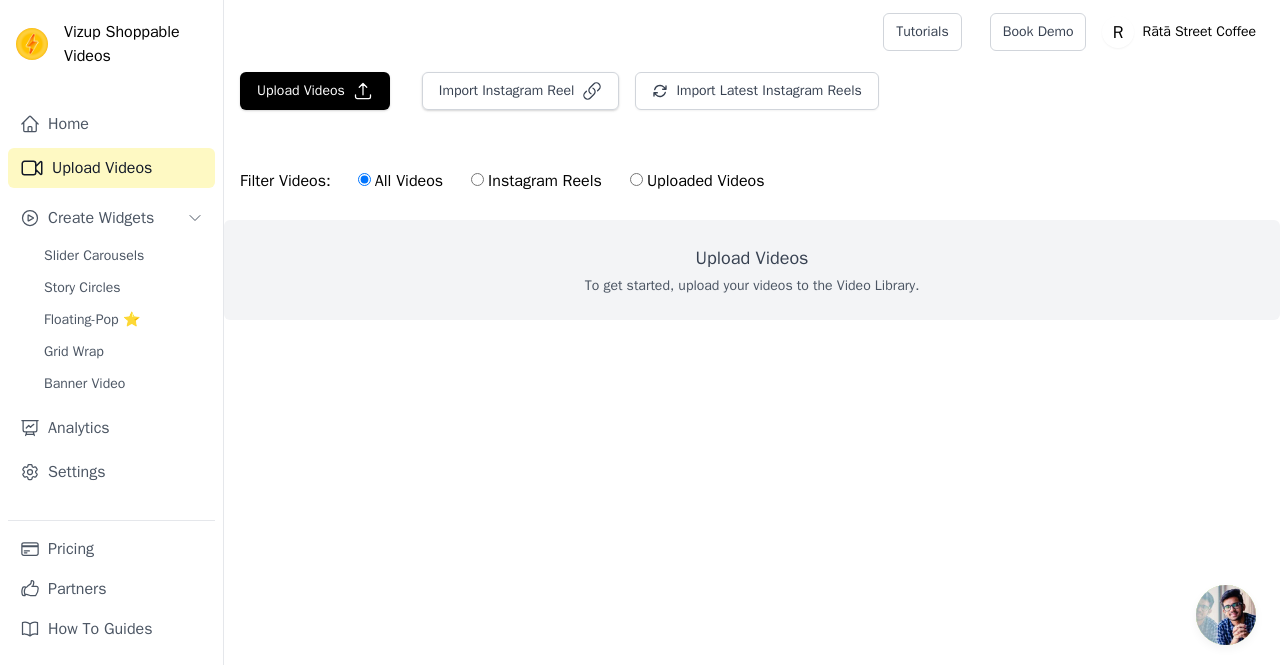 click on "To get started, upload your videos to the Video Library." at bounding box center [752, 286] 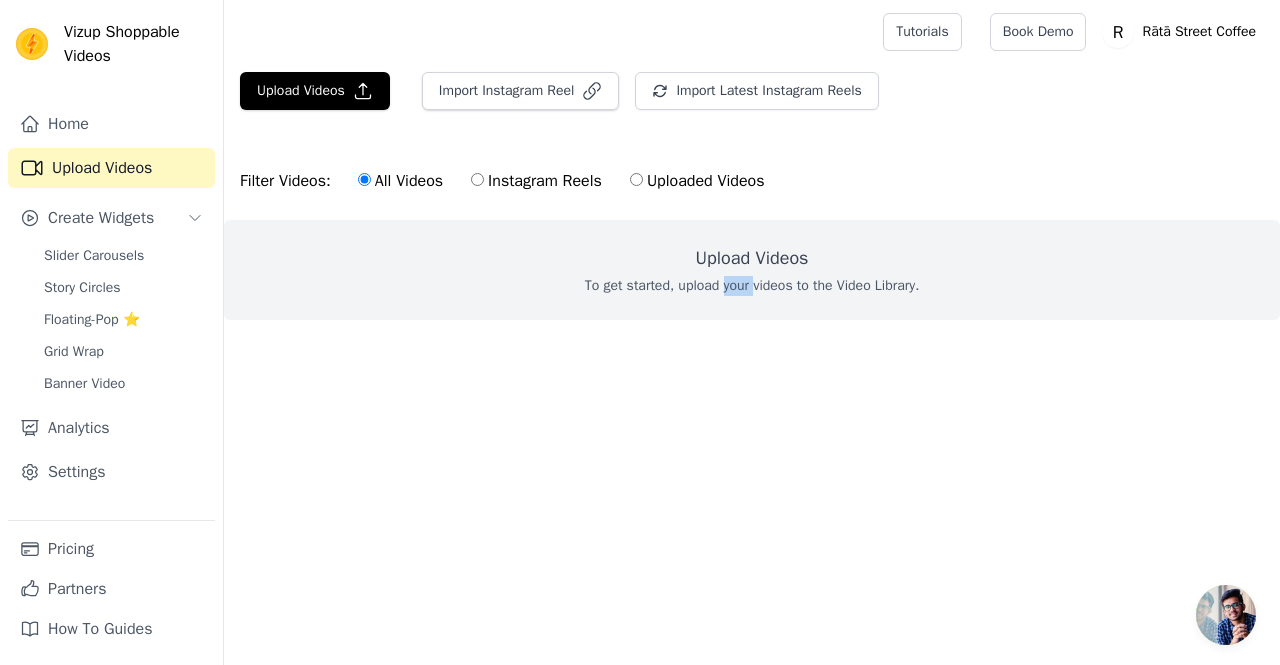 click on "To get started, upload your videos to the Video Library." at bounding box center [752, 286] 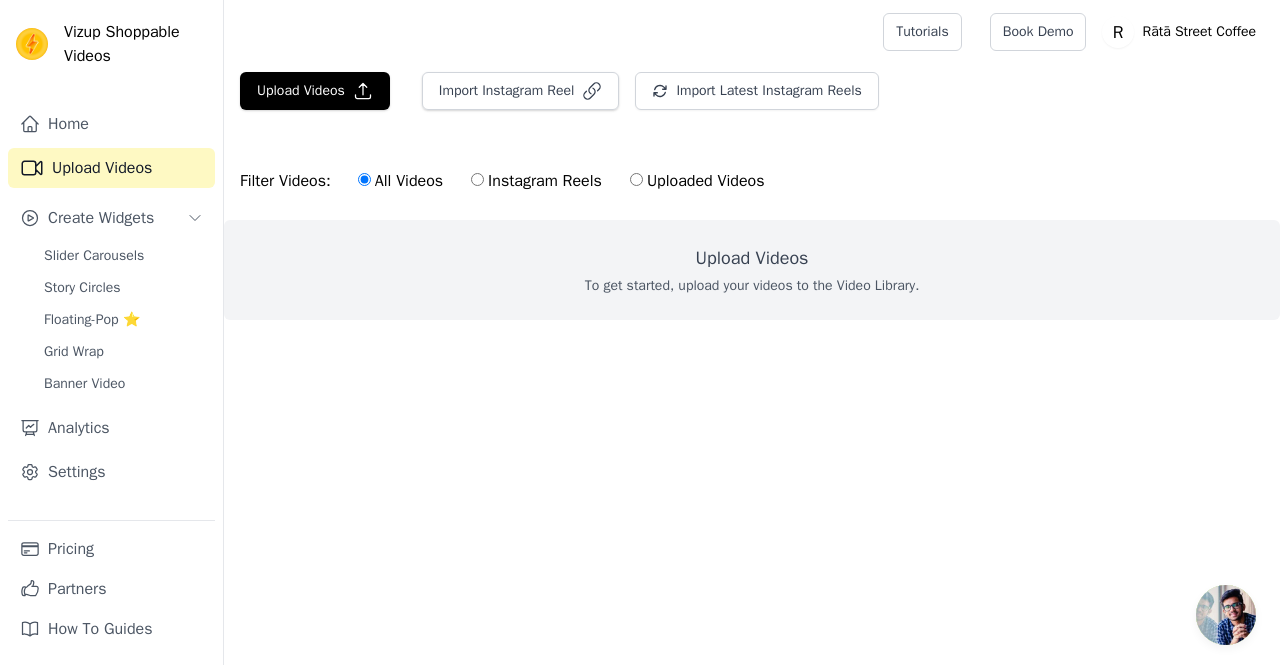 click on "Vizup Shoppable Videos
Home
Upload Videos       Create Widgets     Slider Carousels   Story Circles   Floating-Pop ⭐   Grid Wrap   Banner Video
Analytics
Settings
Pricing
Partners
How To Guides   Open sidebar       Tutorials     Book Demo   Open user menu" at bounding box center (640, 200) 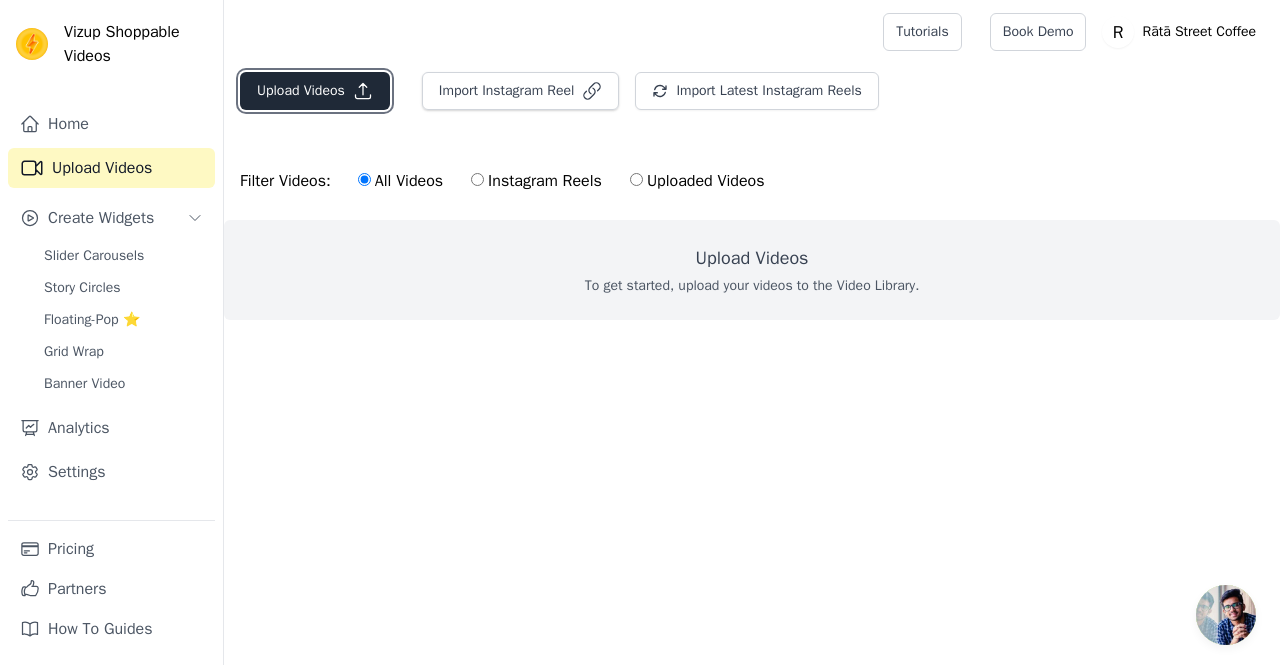 click on "Upload Videos" at bounding box center (315, 91) 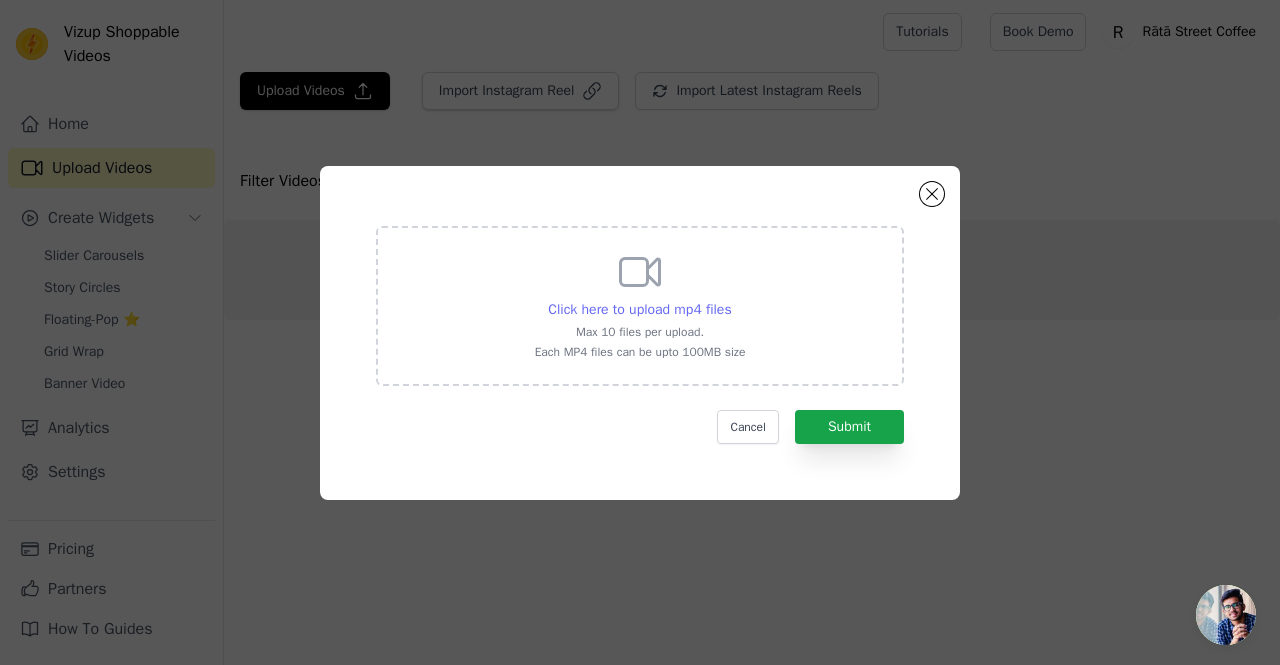 click on "Click here to upload mp4 files" at bounding box center (639, 309) 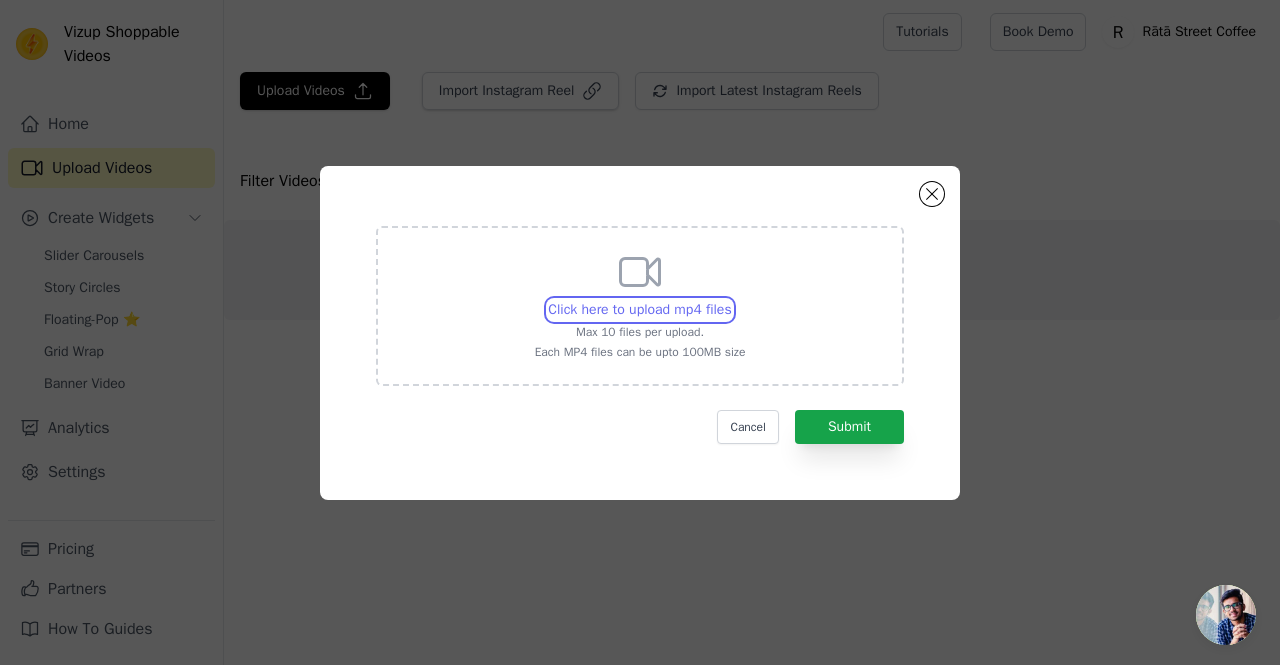 type on "C:\fakepath\copy_98DCED36-E539-4245-A6B3-29868CCCACBA.MOV" 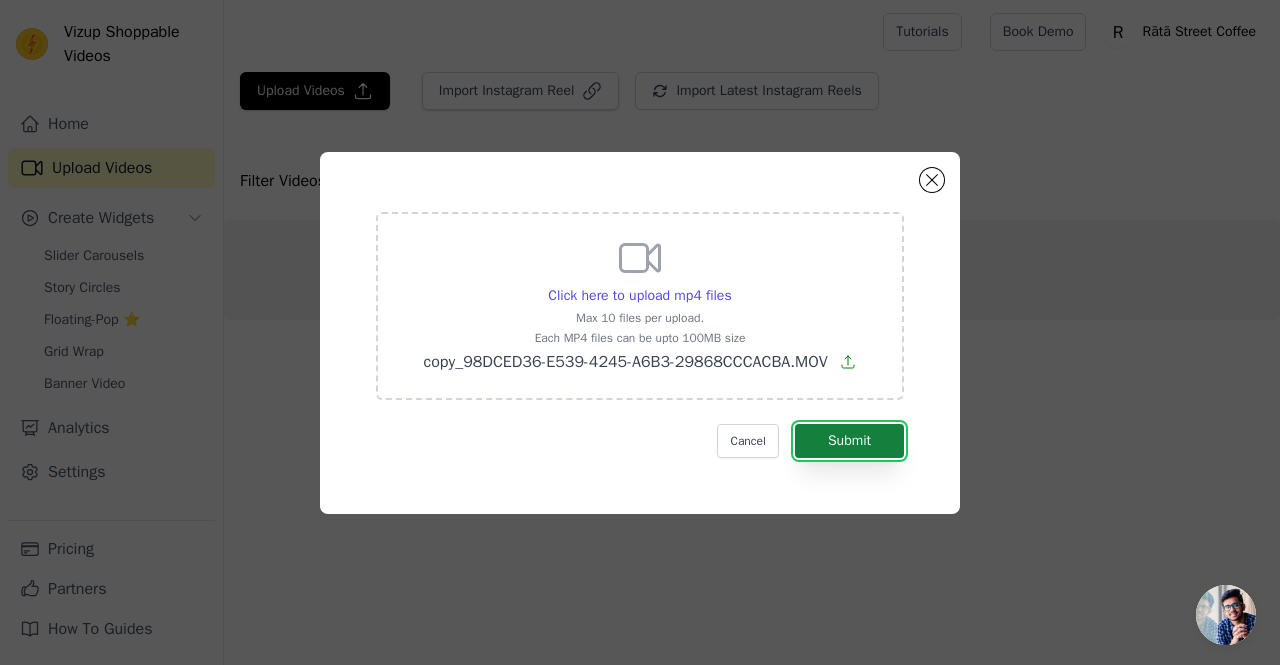 click on "Submit" at bounding box center [849, 441] 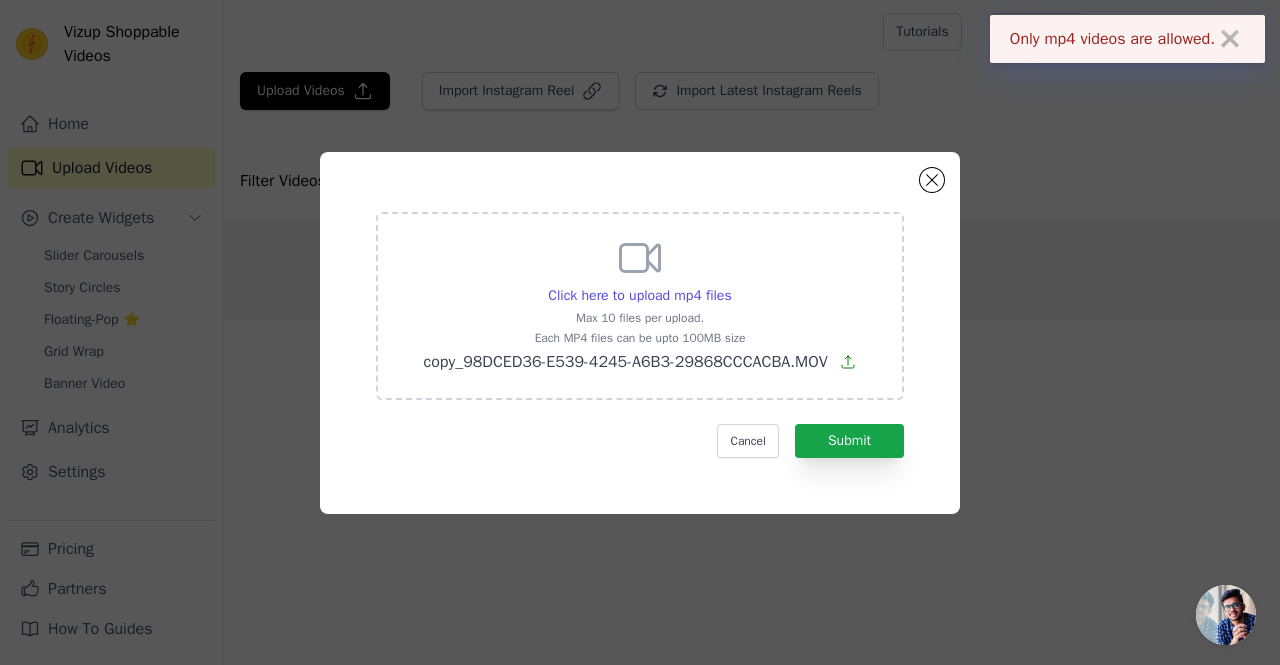click on "Click here to upload mp4 files     Max 10 files per upload.   Each MP4 files can be upto 100MB size   copy_98DCED36-E539-4245-A6B3-29868CCCACBA.MOV" at bounding box center (640, 304) 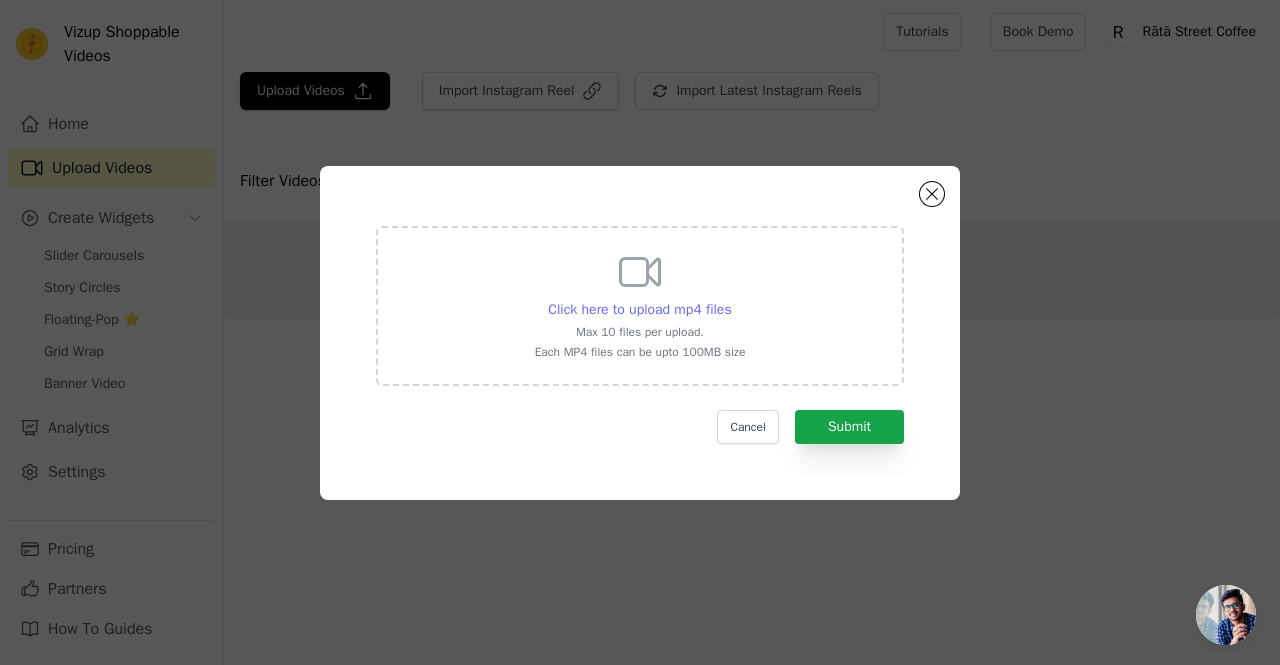 click on "Click here to upload mp4 files" at bounding box center (639, 309) 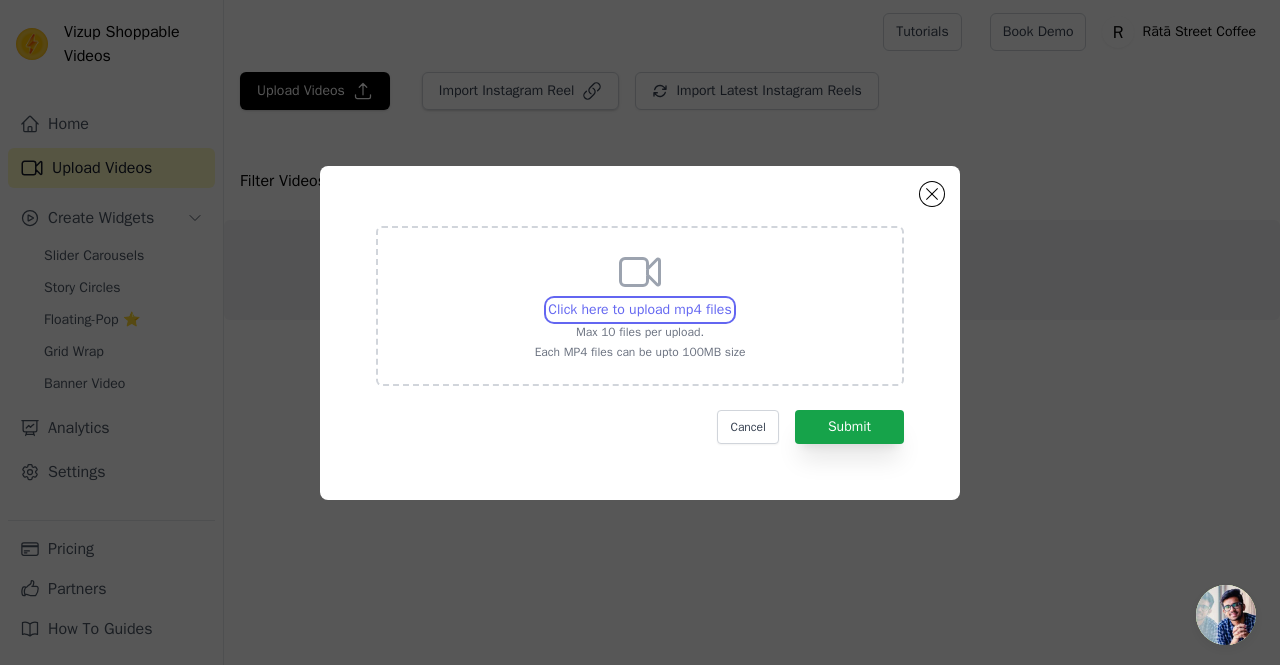 type on "C:\fakepath\copy_98DCED36-E539-4245-A6B3-29868CCCACBA (1).mp4" 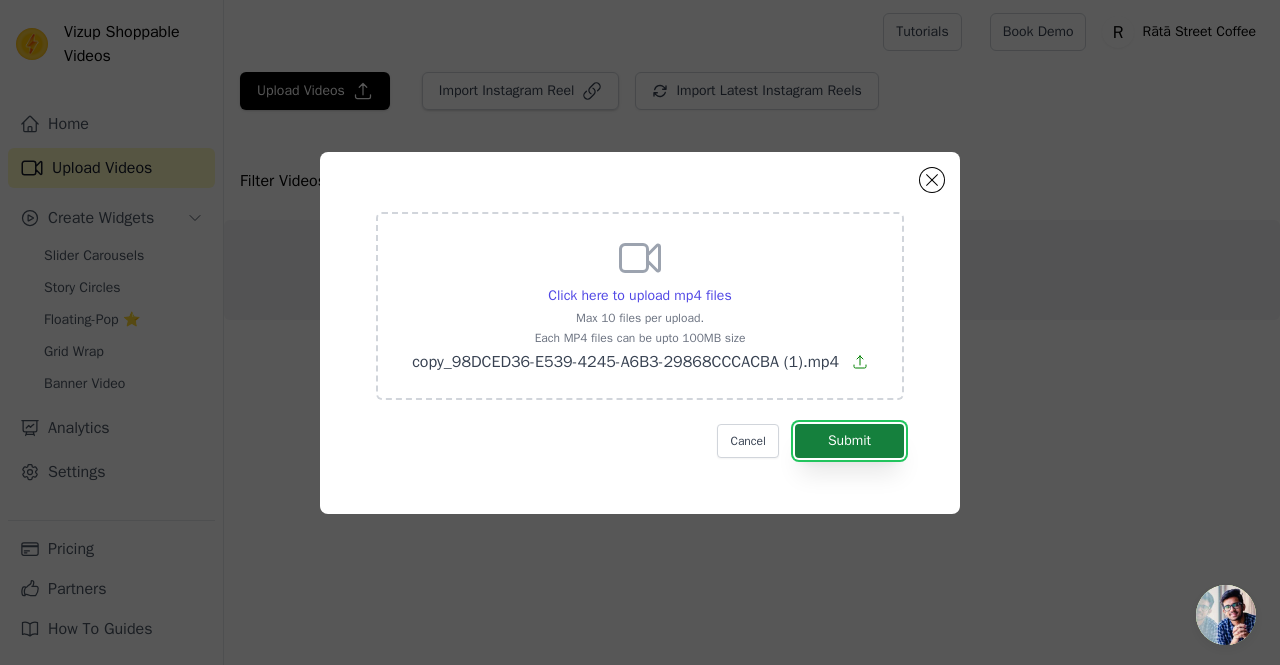 click on "Submit" at bounding box center (849, 441) 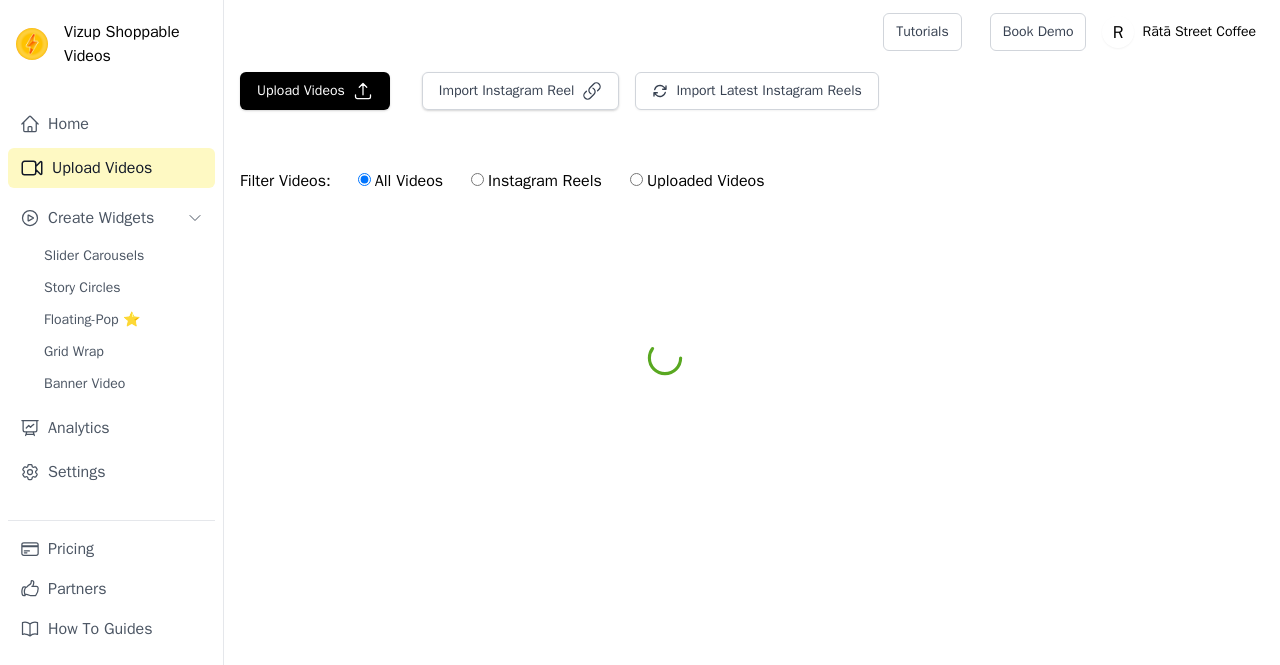 scroll, scrollTop: 0, scrollLeft: 0, axis: both 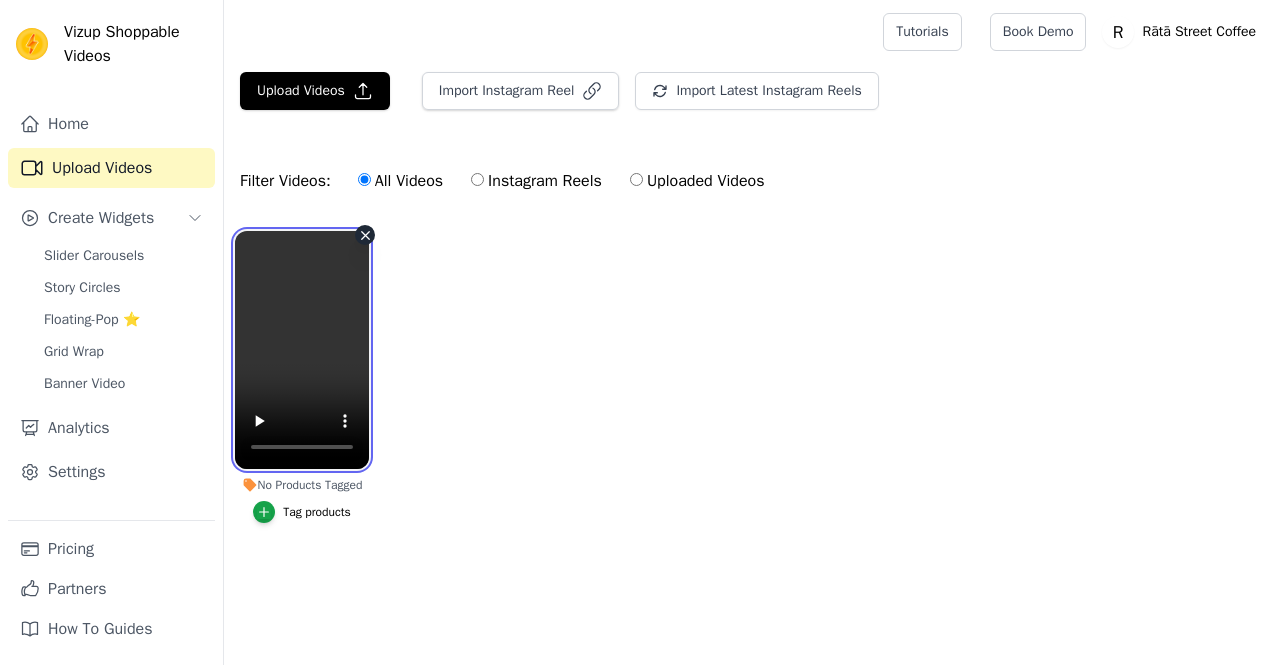 click at bounding box center (302, 350) 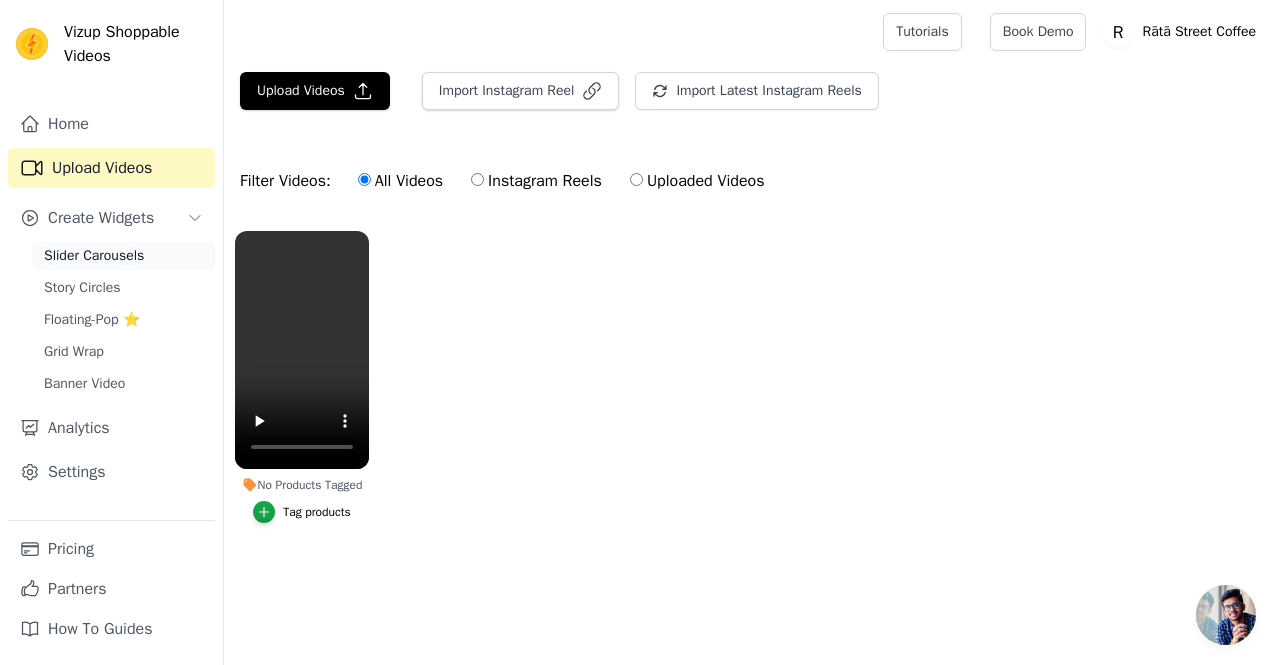 click on "Slider Carousels" at bounding box center [94, 256] 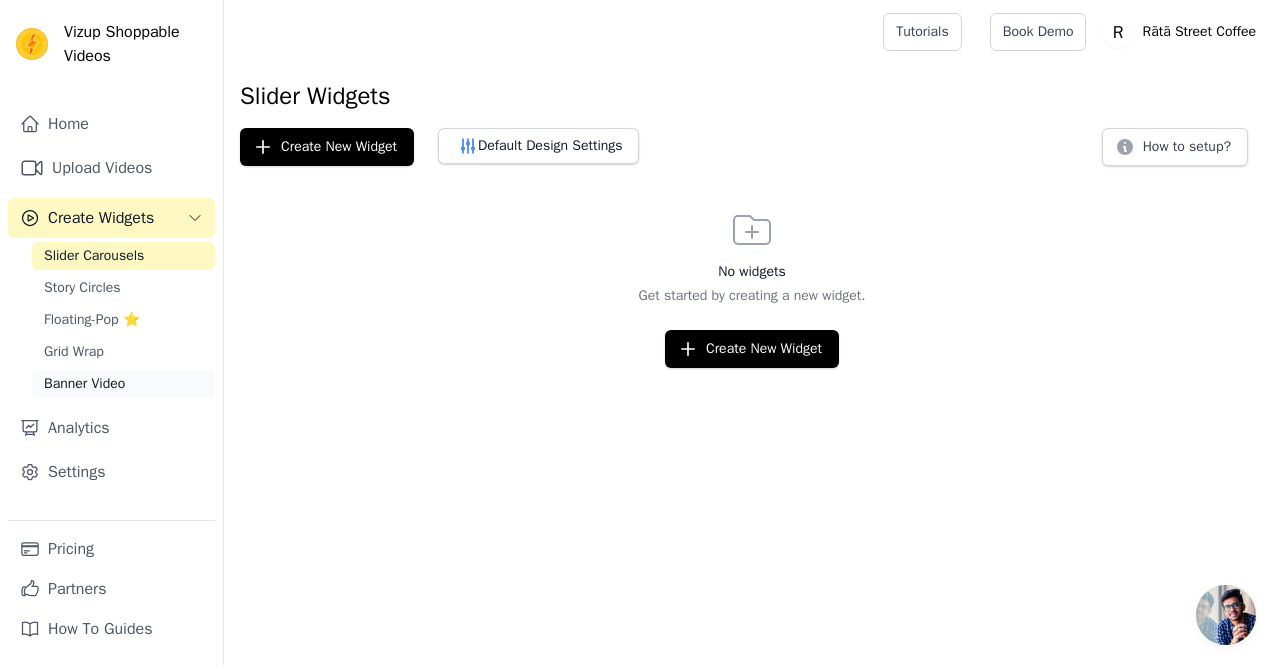 click on "Banner Video" at bounding box center [84, 384] 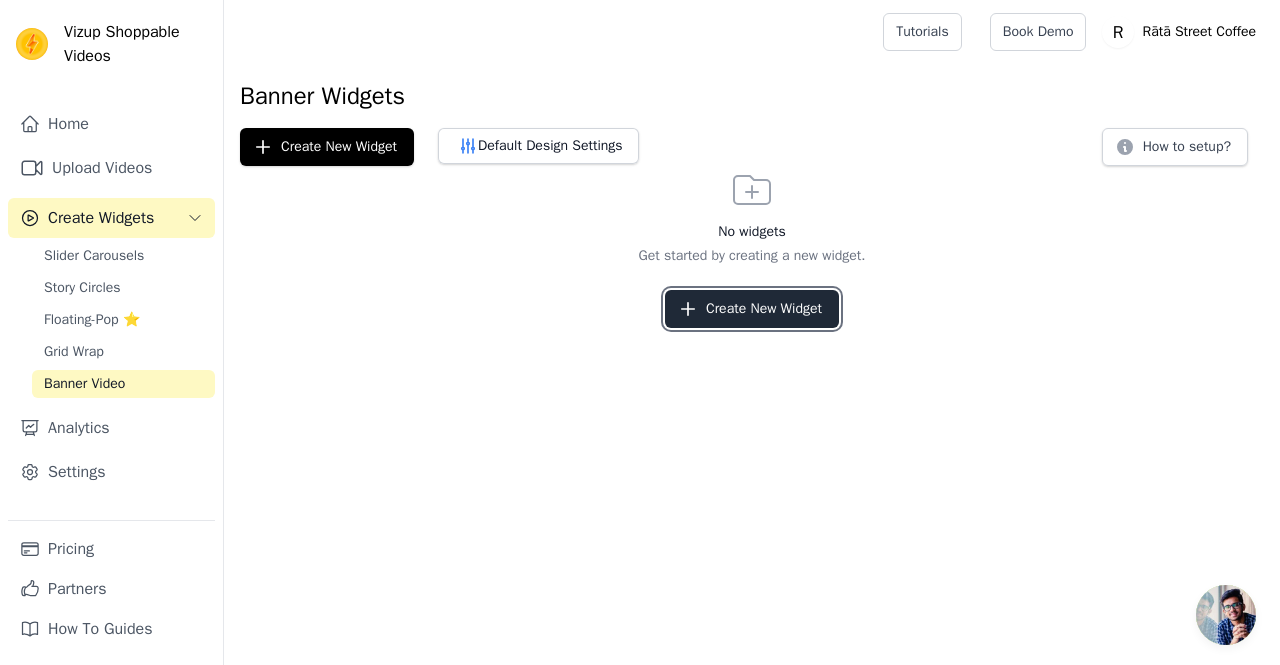 click on "Create New Widget" at bounding box center (752, 309) 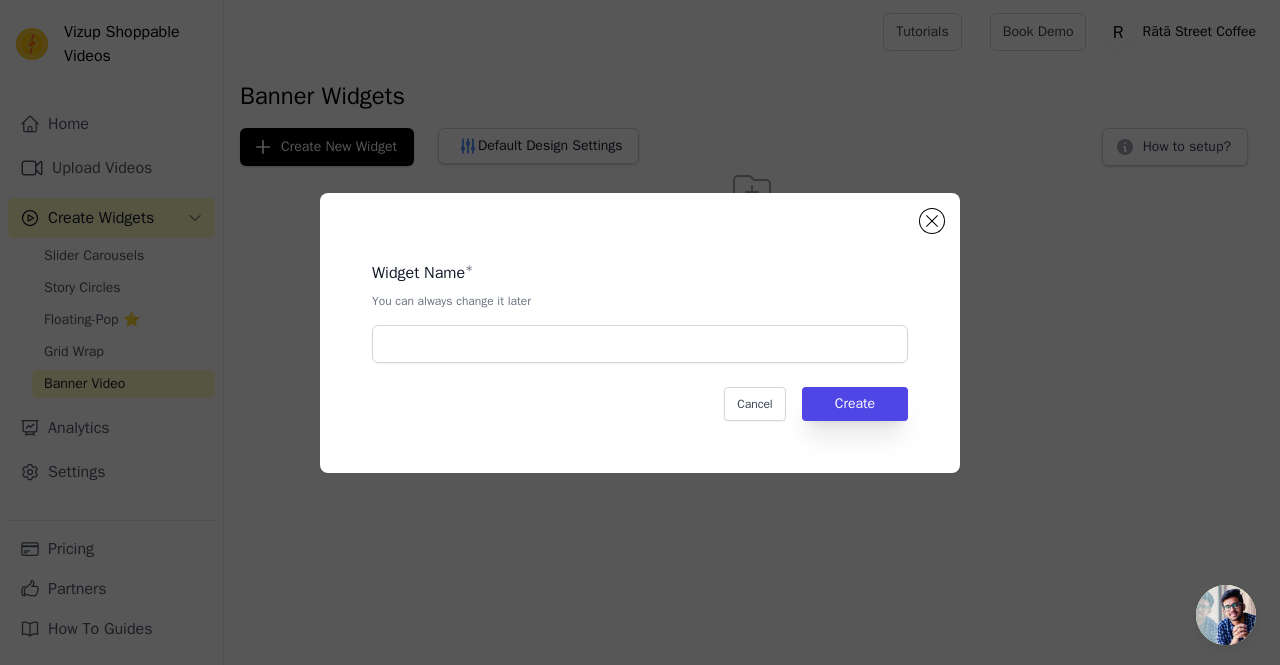 click on "Widget Name   *   You can always change it later       Cancel   Create" at bounding box center [640, 333] 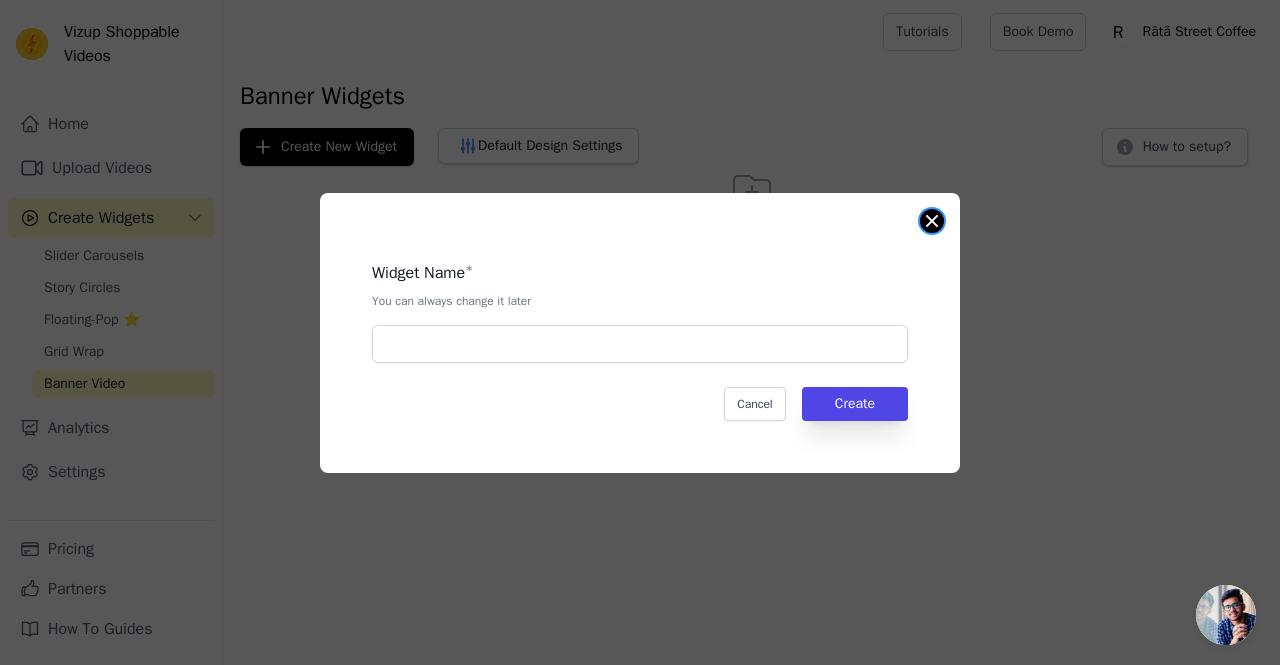 click at bounding box center (932, 221) 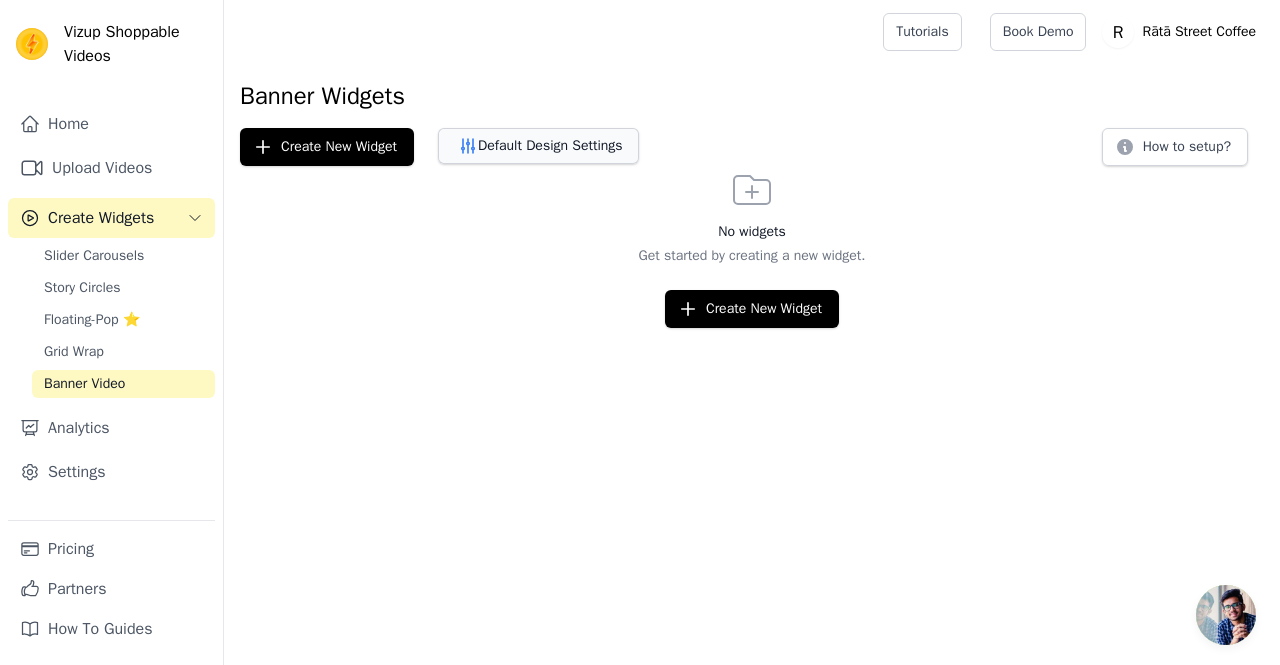 click on "Default Design Settings" at bounding box center [538, 146] 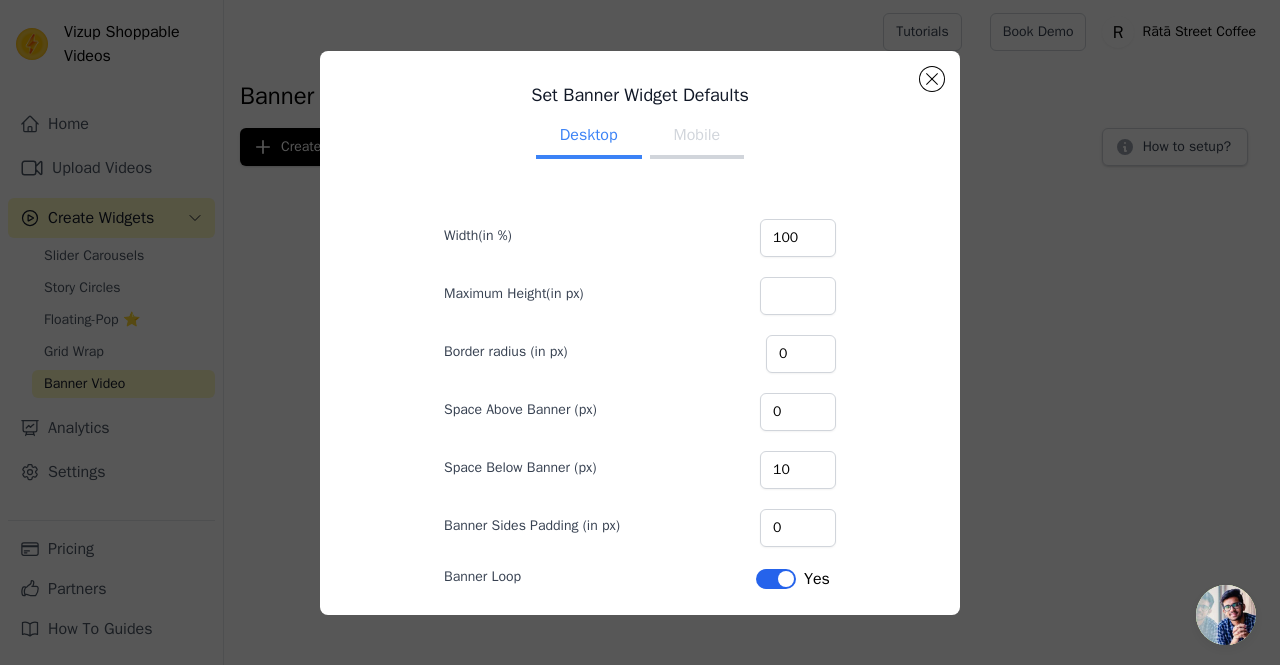 scroll, scrollTop: 11, scrollLeft: 0, axis: vertical 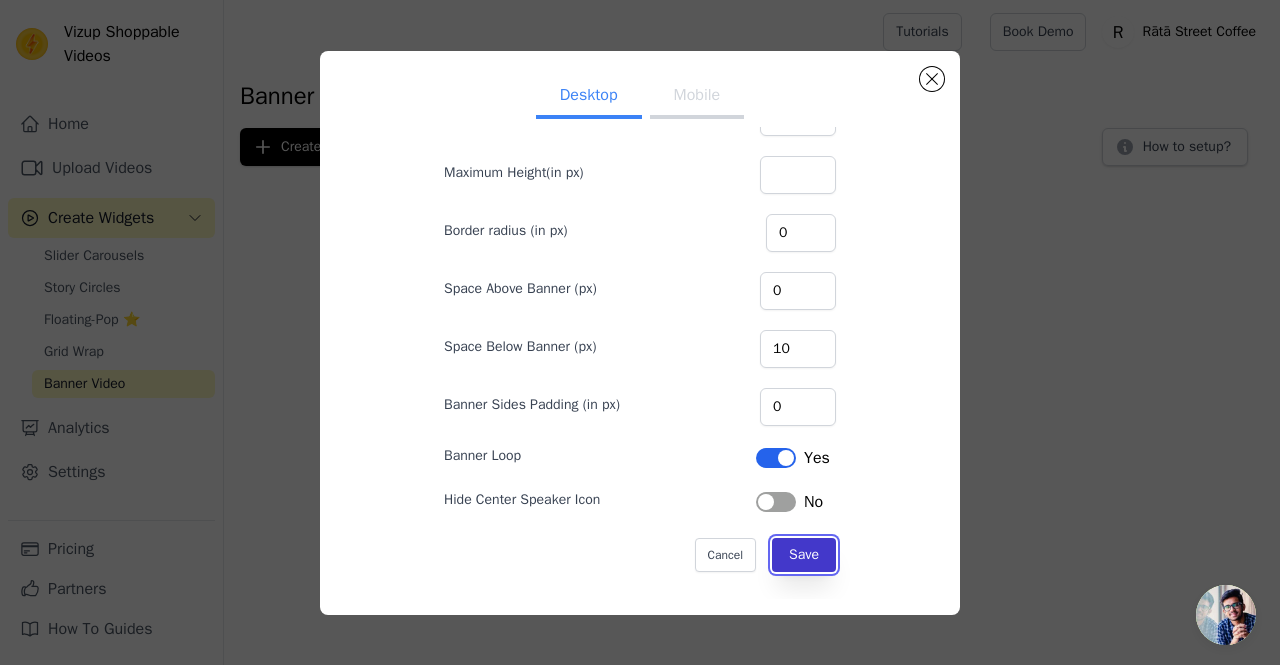 click on "Save" at bounding box center [804, 555] 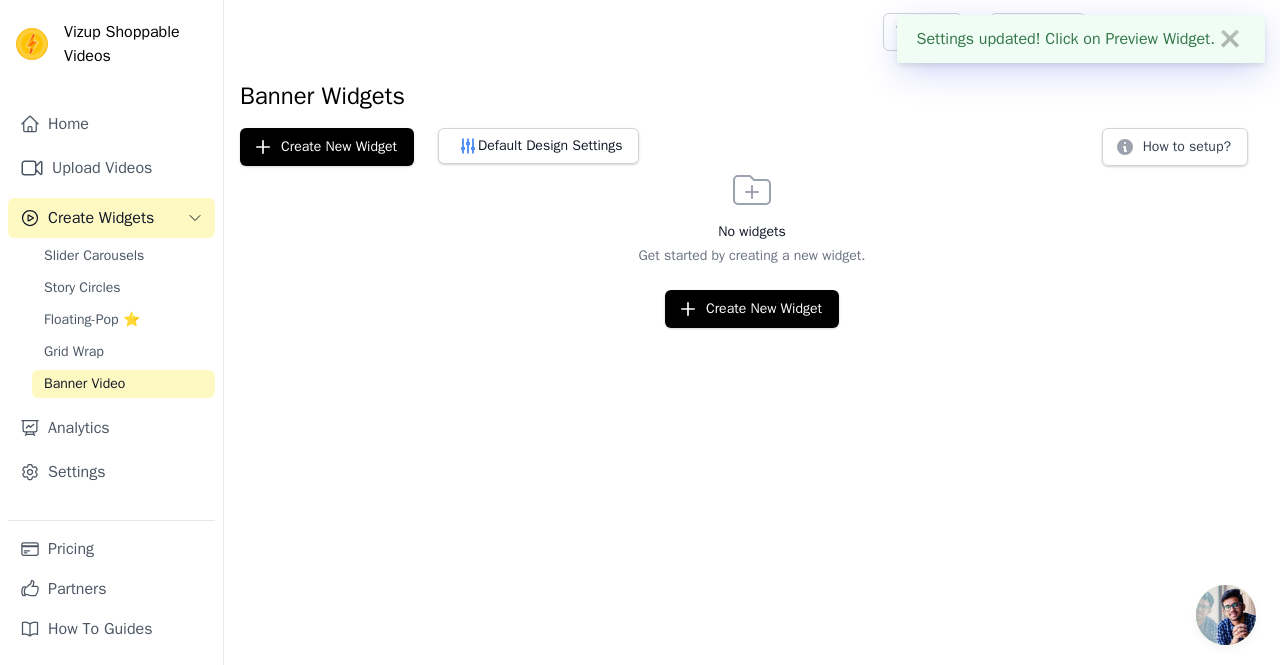click on "No widgets   Get started by creating a new widget.
Create New Widget" at bounding box center (752, 247) 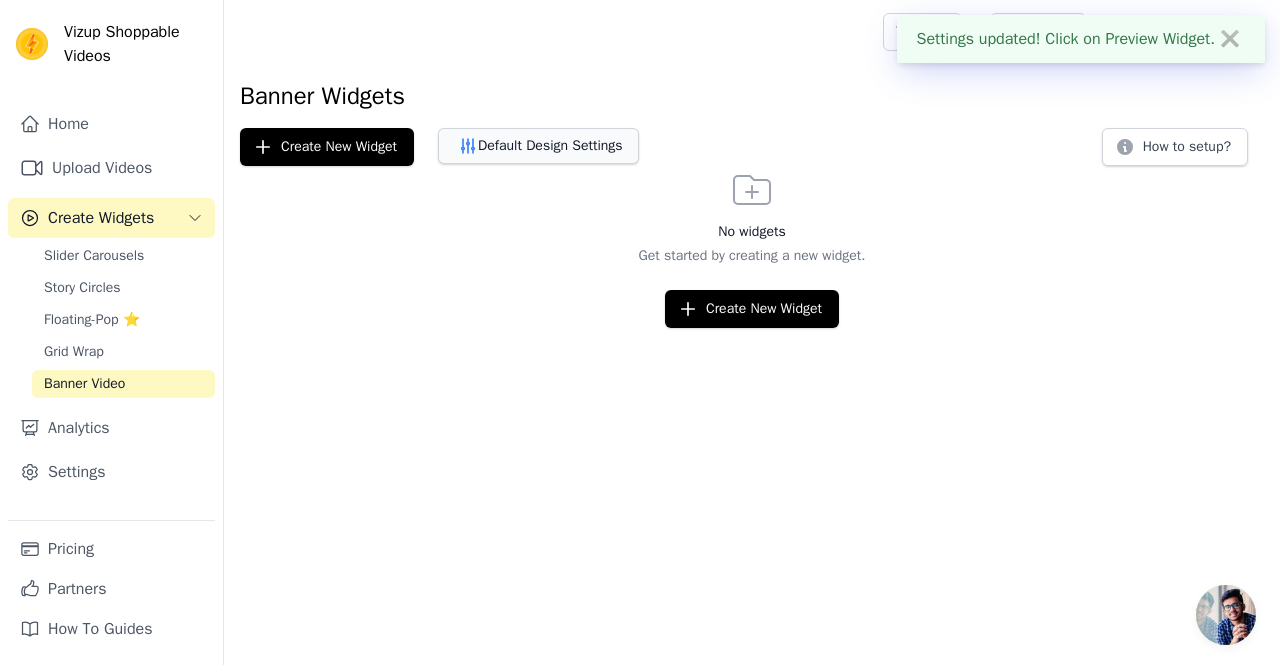 click on "Default Design Settings" at bounding box center (538, 146) 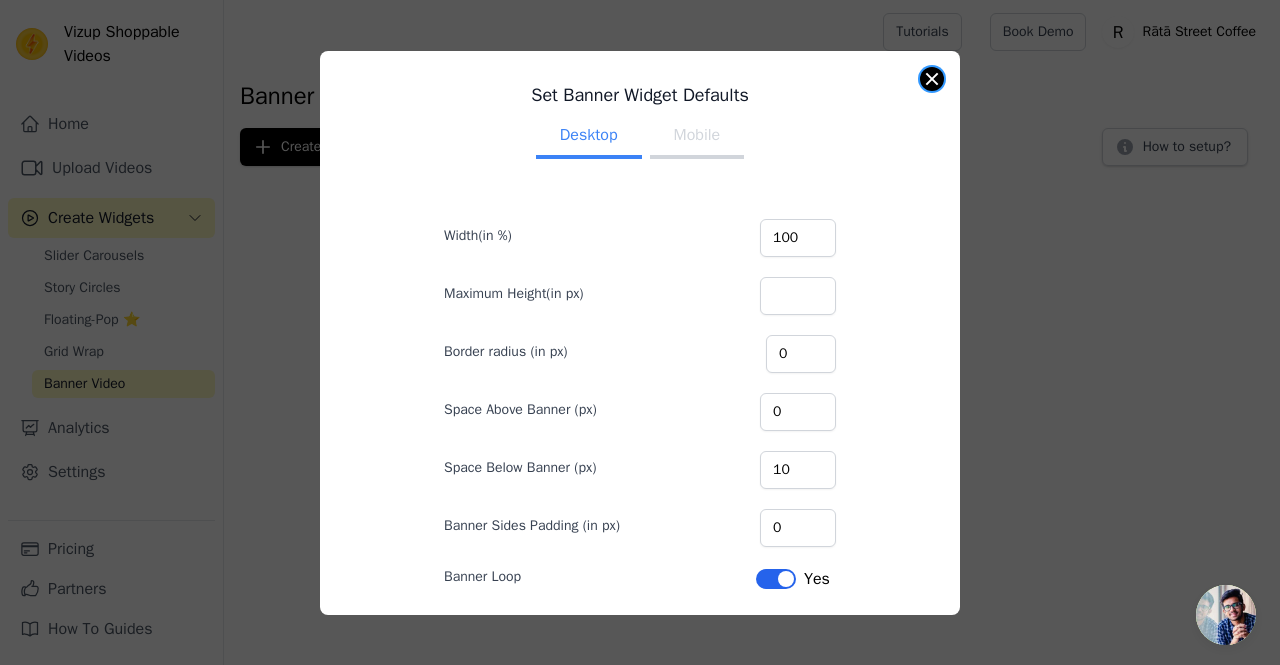 click at bounding box center [932, 79] 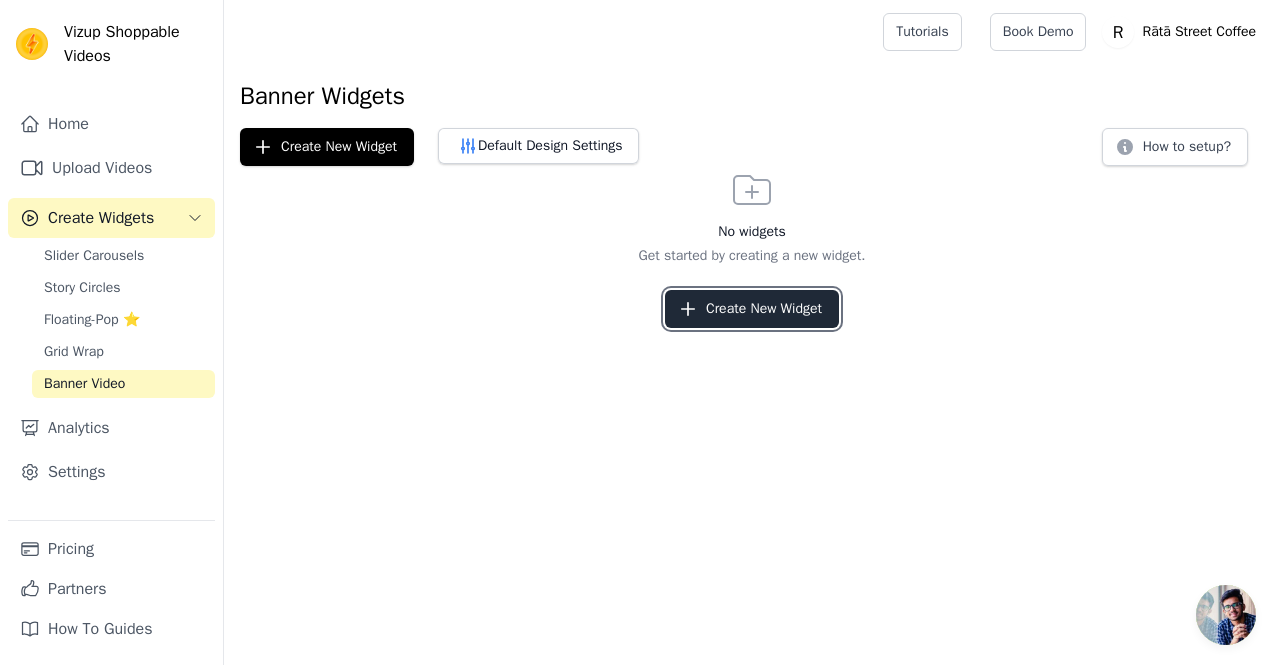click on "Create New Widget" at bounding box center [752, 309] 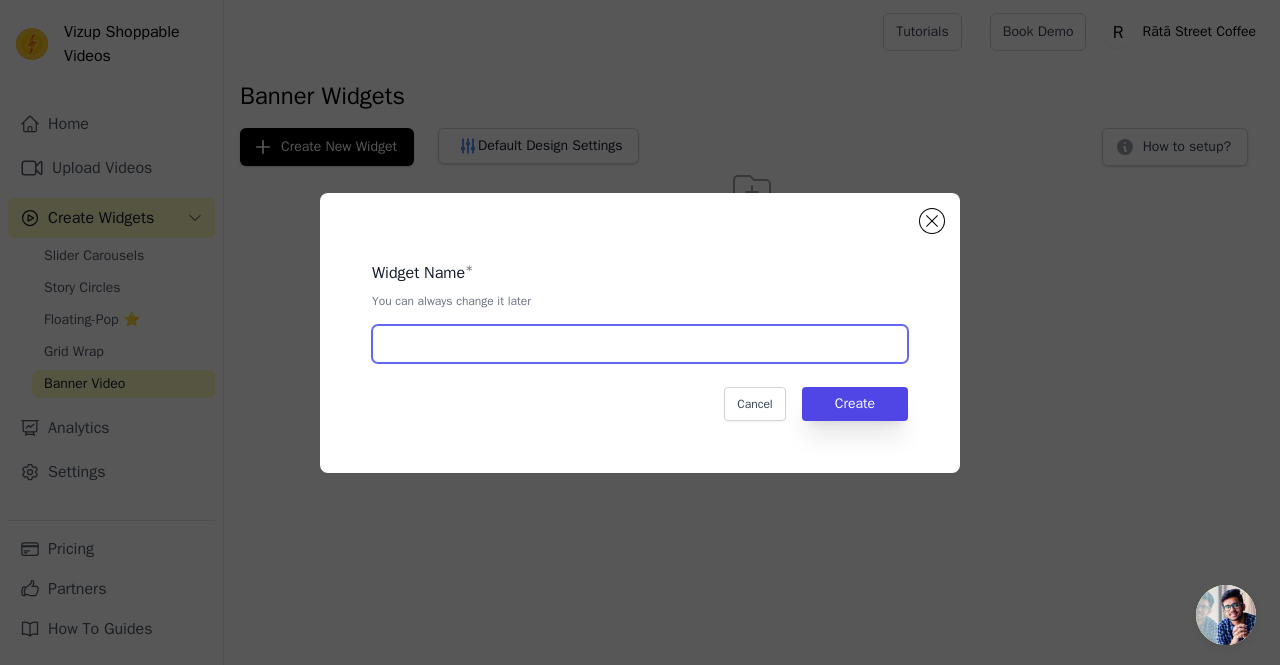 click at bounding box center [640, 344] 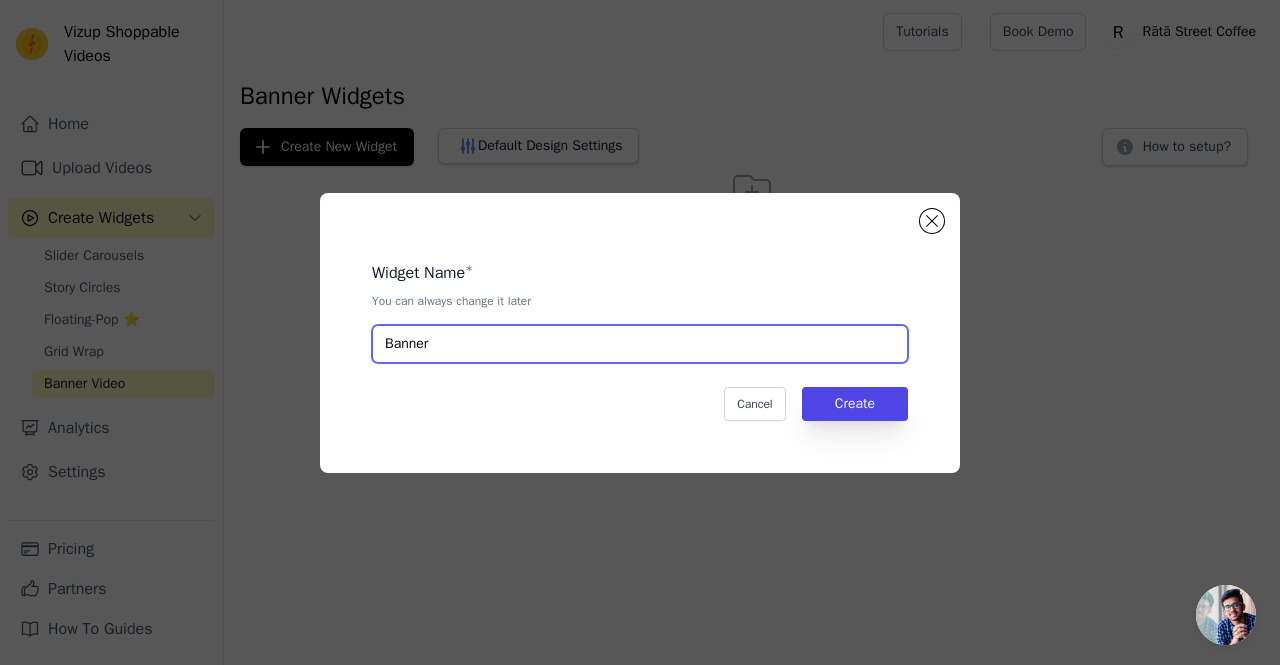 type on "Banner" 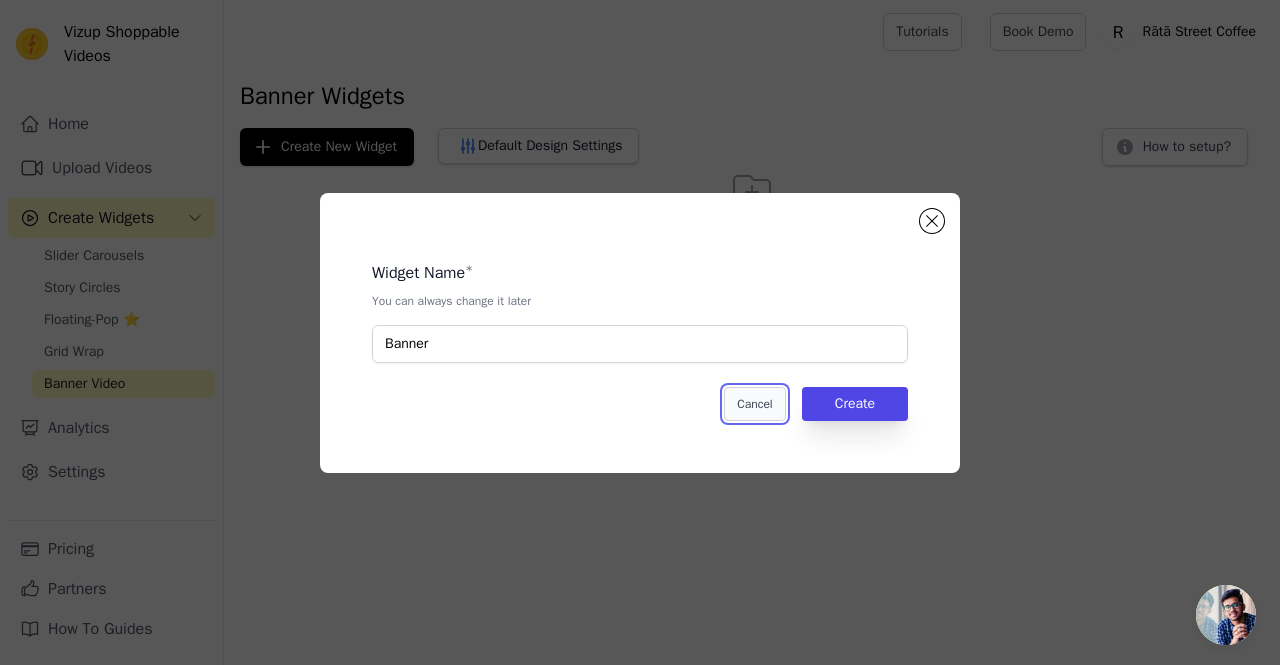click on "Cancel" at bounding box center [754, 404] 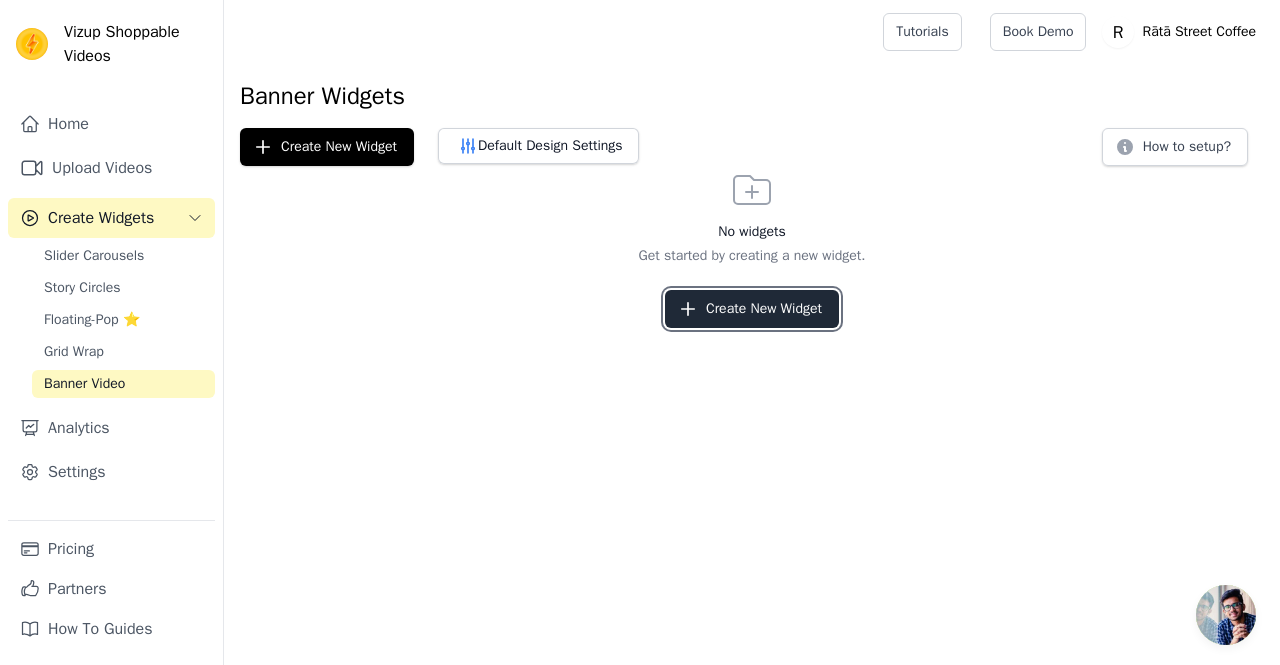 click on "Create New Widget" at bounding box center [752, 309] 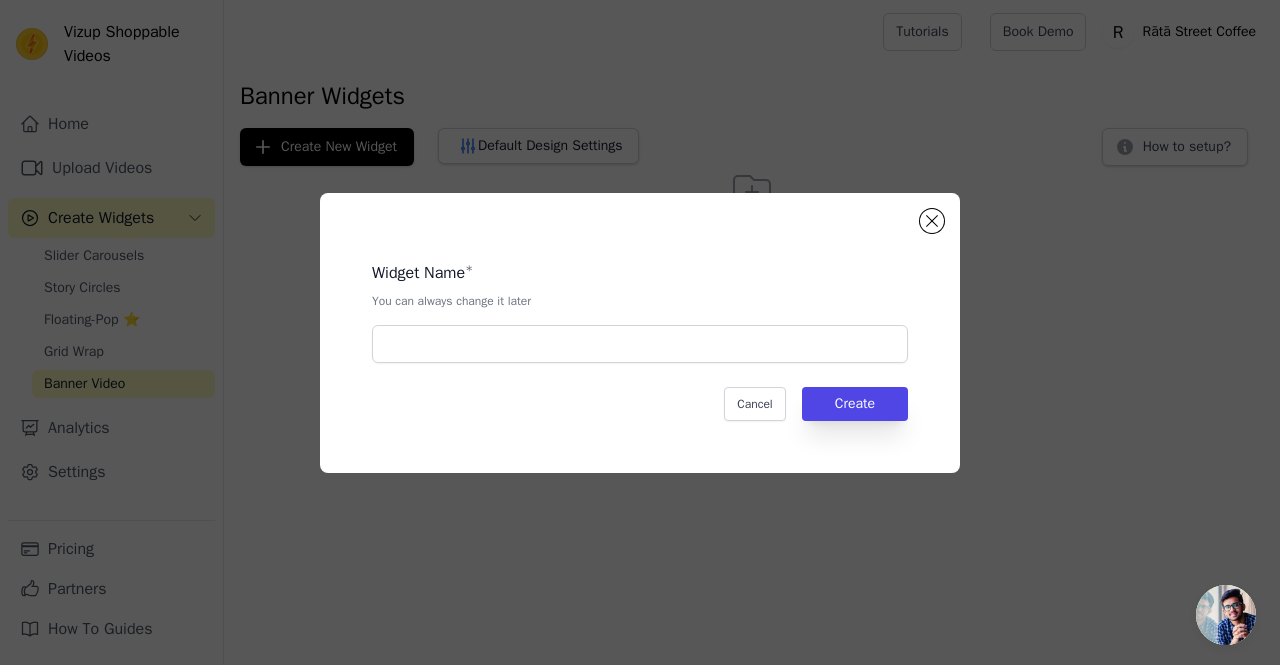click on "Widget Name   *   You can always change it later" at bounding box center (640, 304) 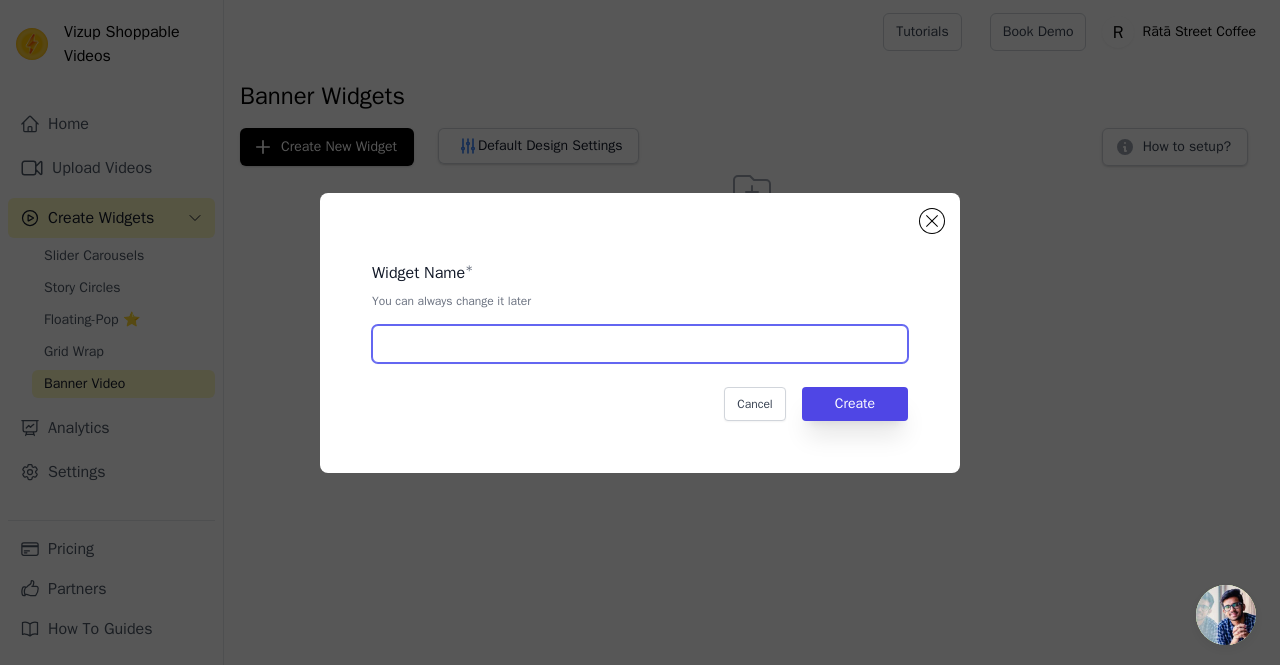 click at bounding box center [640, 344] 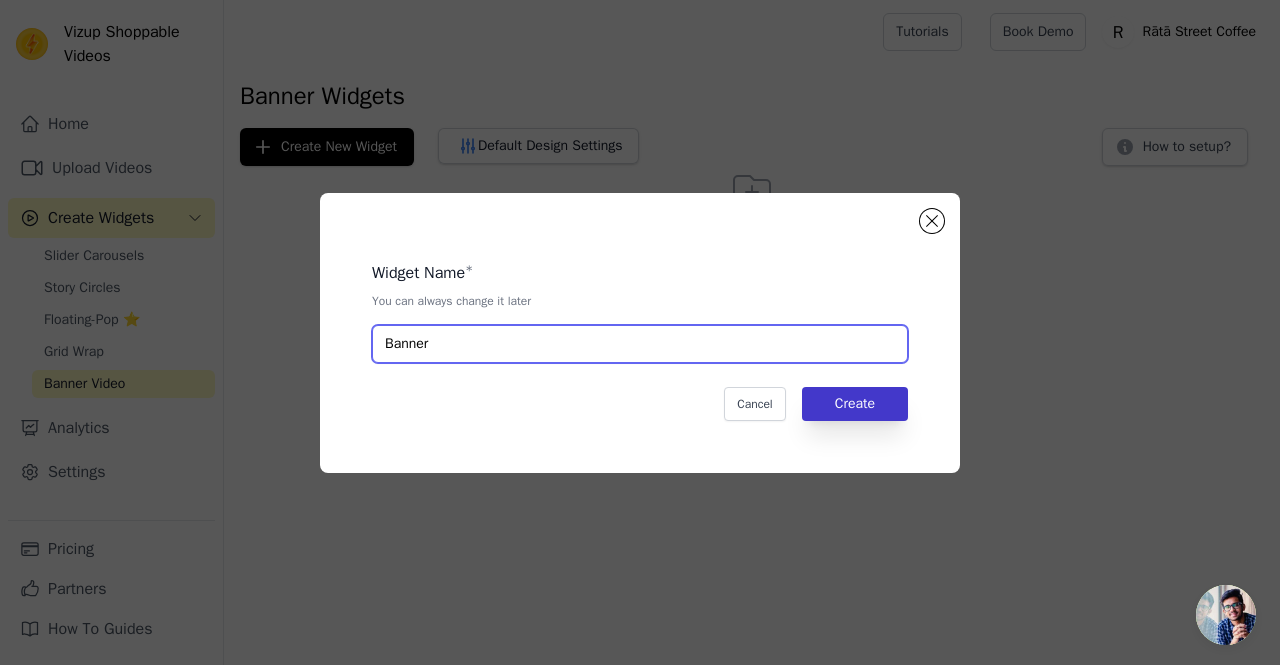 type on "Banner" 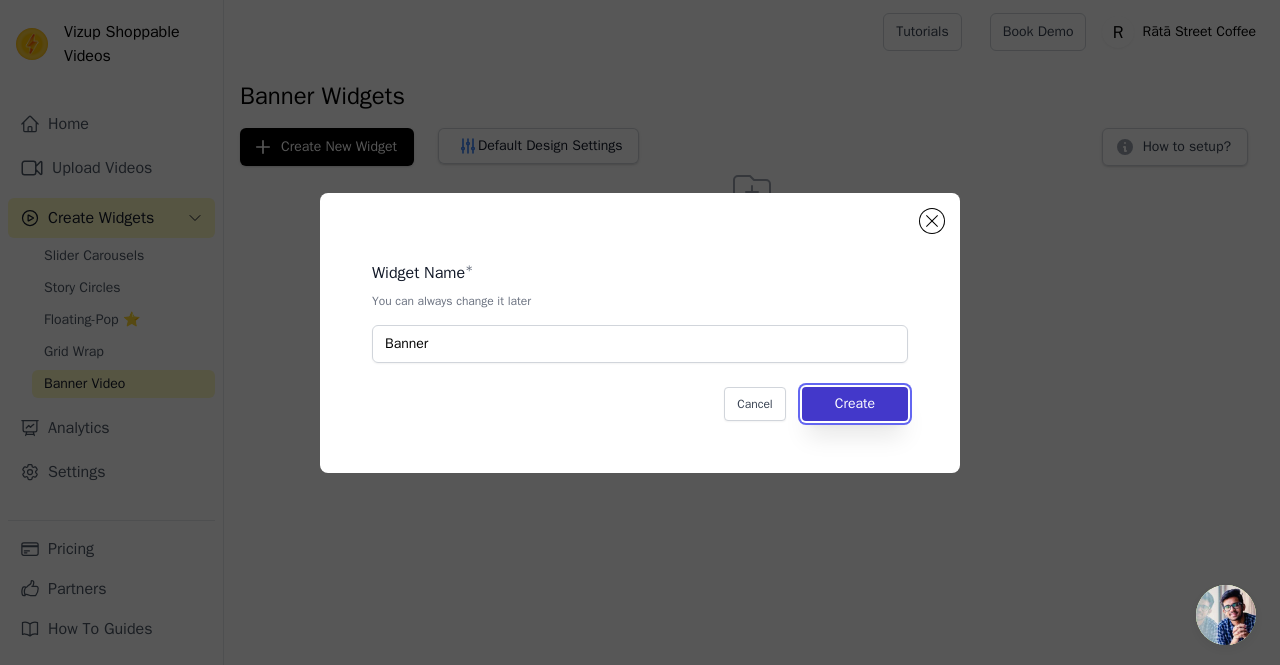 click on "Create" at bounding box center (855, 404) 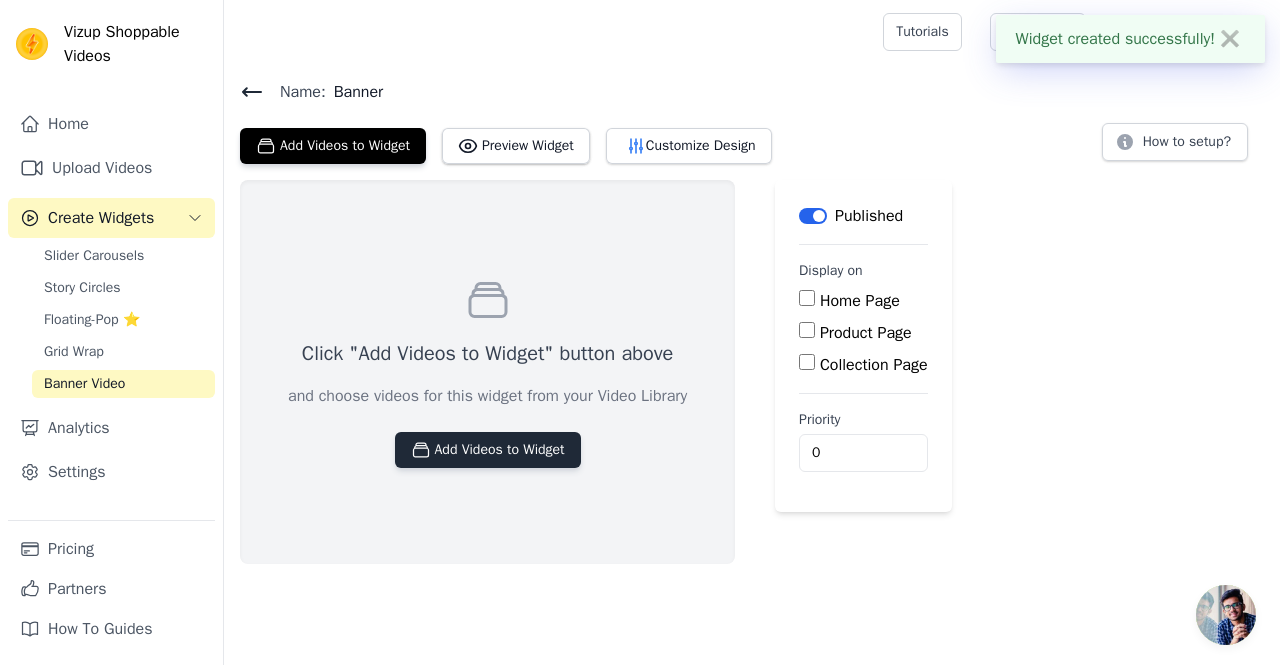 click on "Add Videos to Widget" at bounding box center (488, 450) 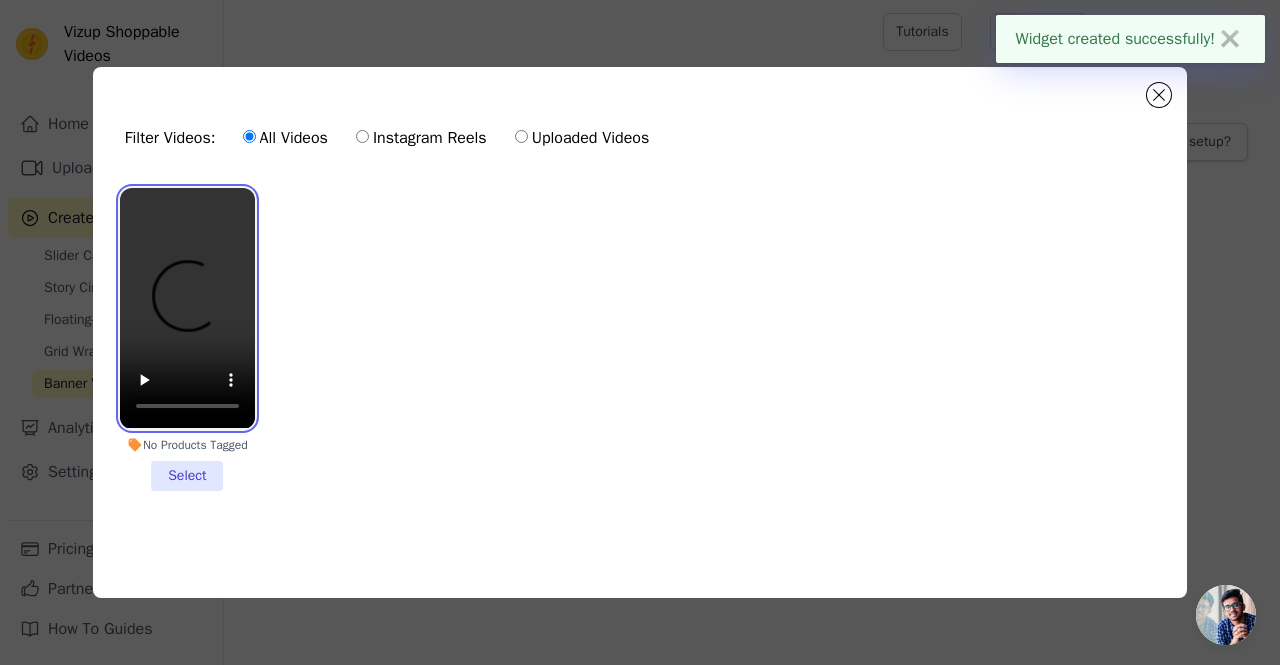 click at bounding box center (187, 308) 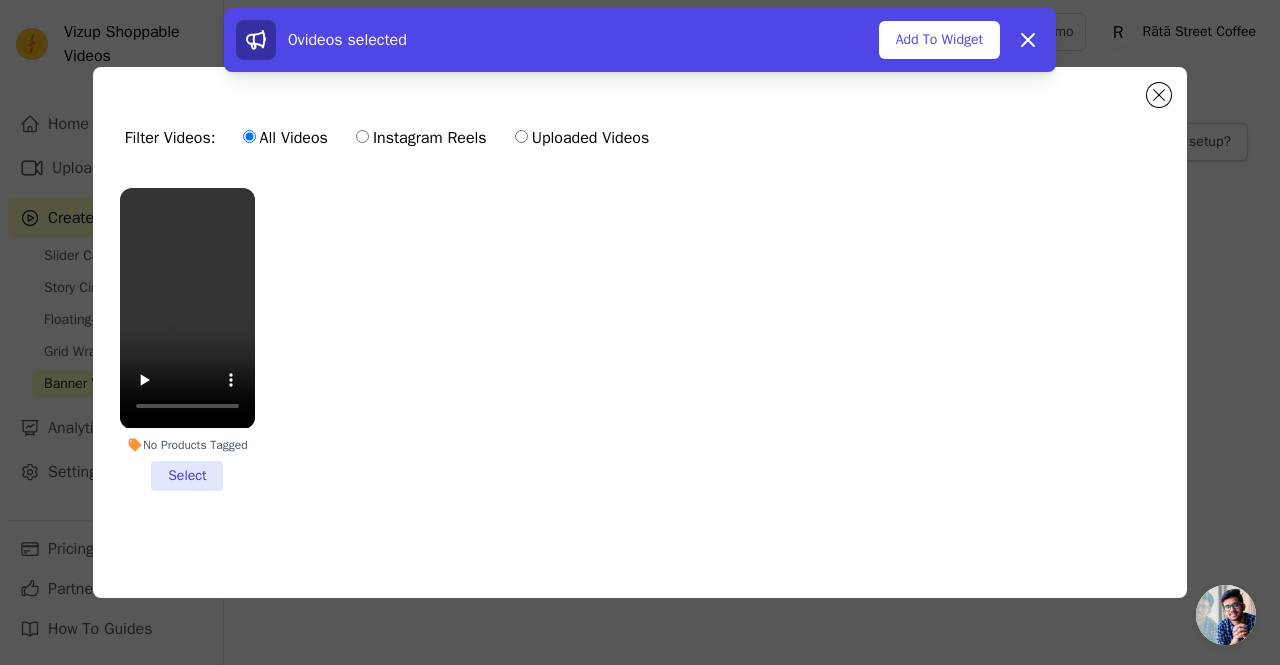 click on "No Products Tagged     Select" at bounding box center (187, 339) 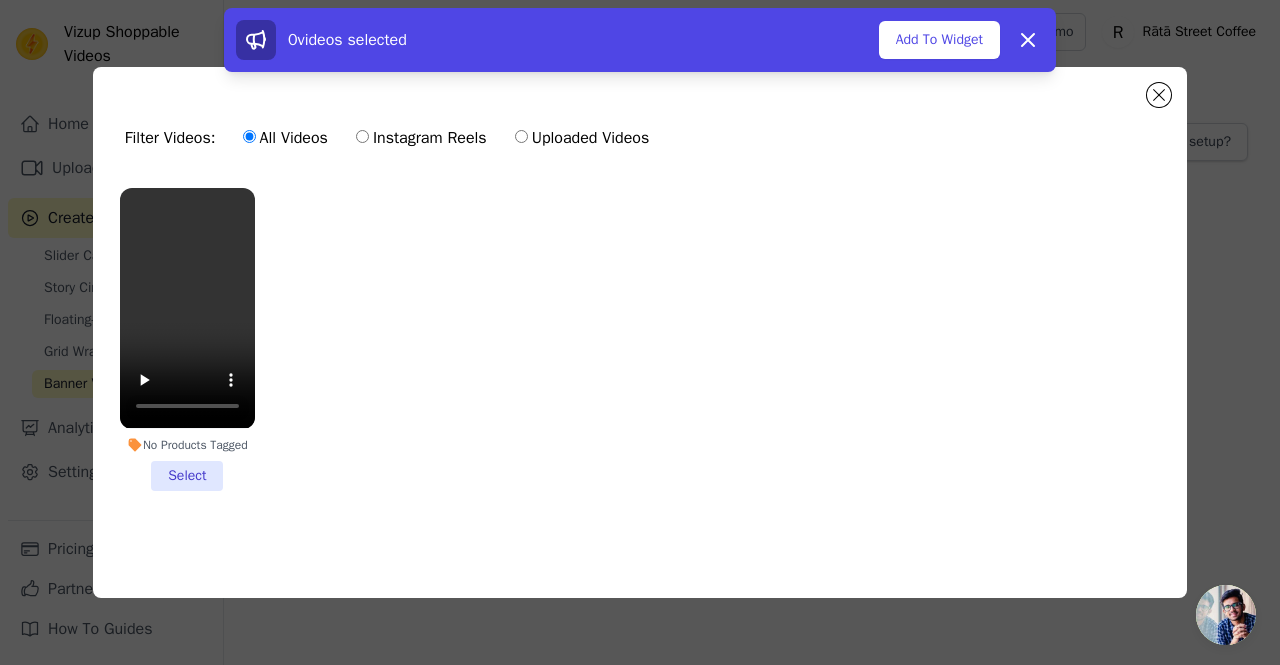 click on "No Products Tagged     Select" at bounding box center (0, 0) 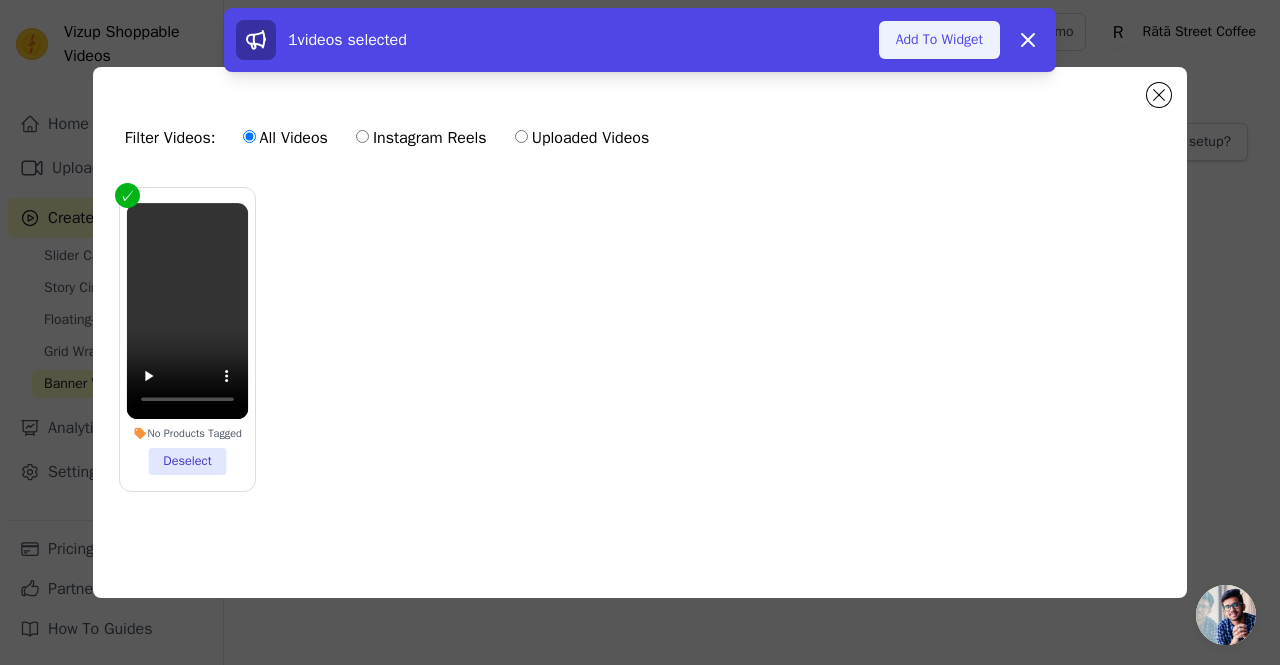 click on "Add To Widget" at bounding box center (939, 40) 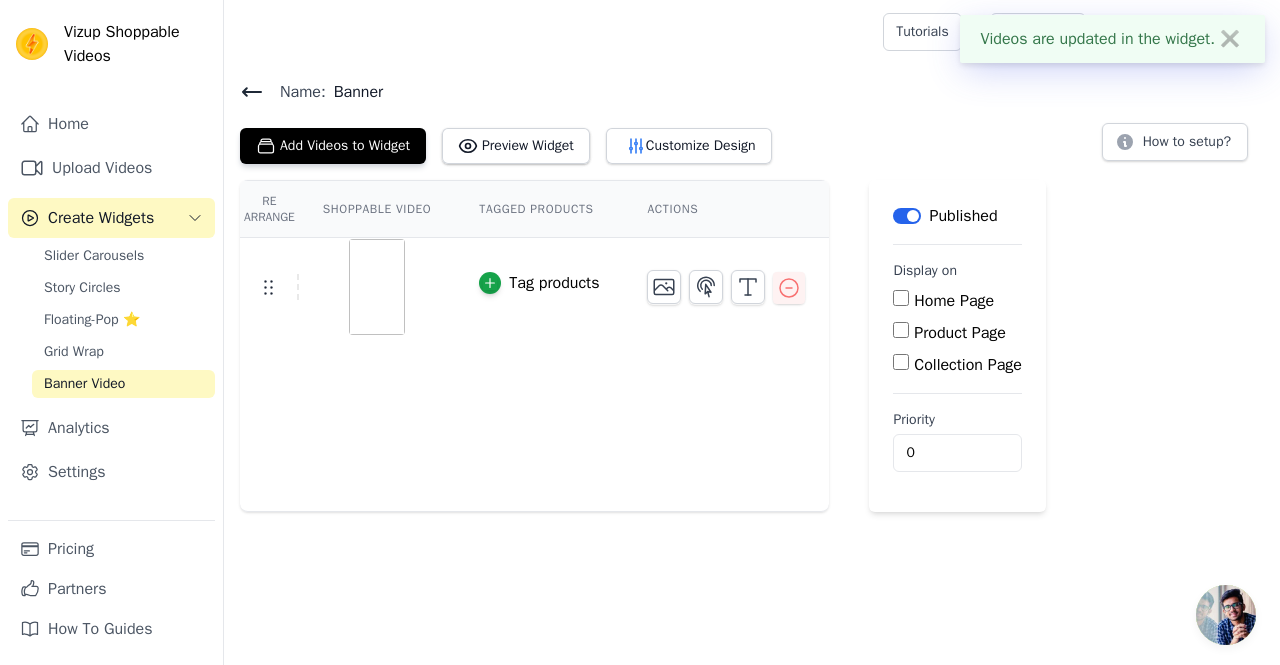 click on "Home Page" at bounding box center [901, 298] 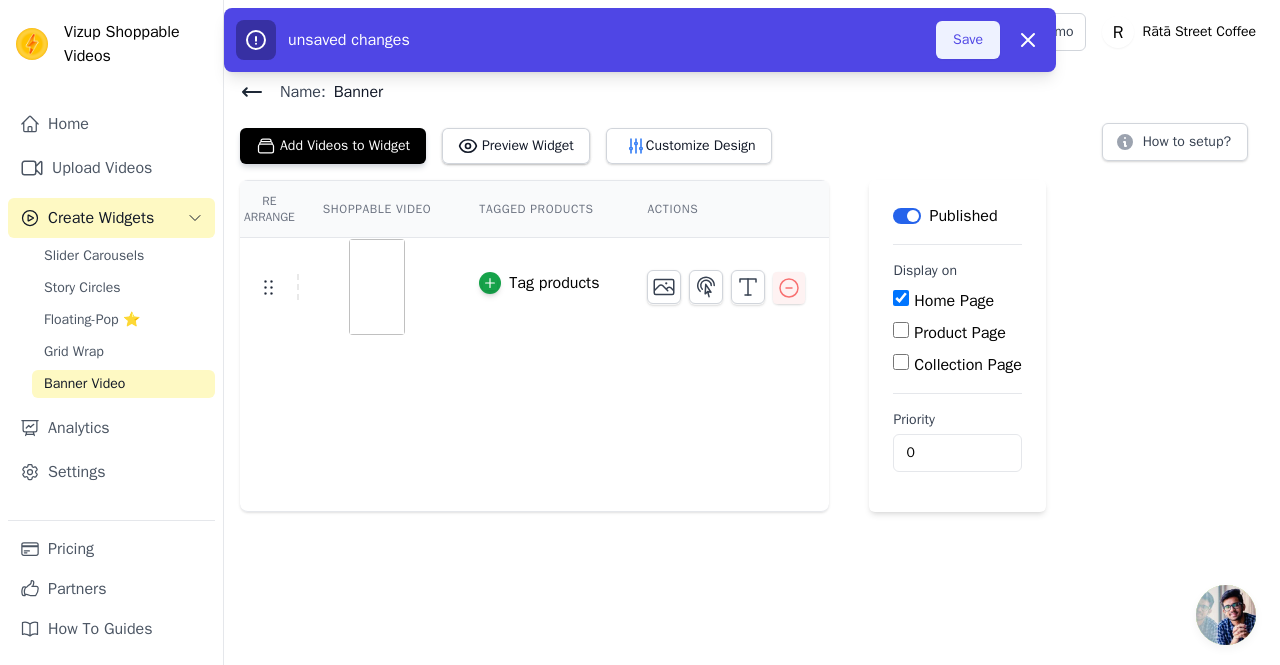 click on "Save" at bounding box center (968, 40) 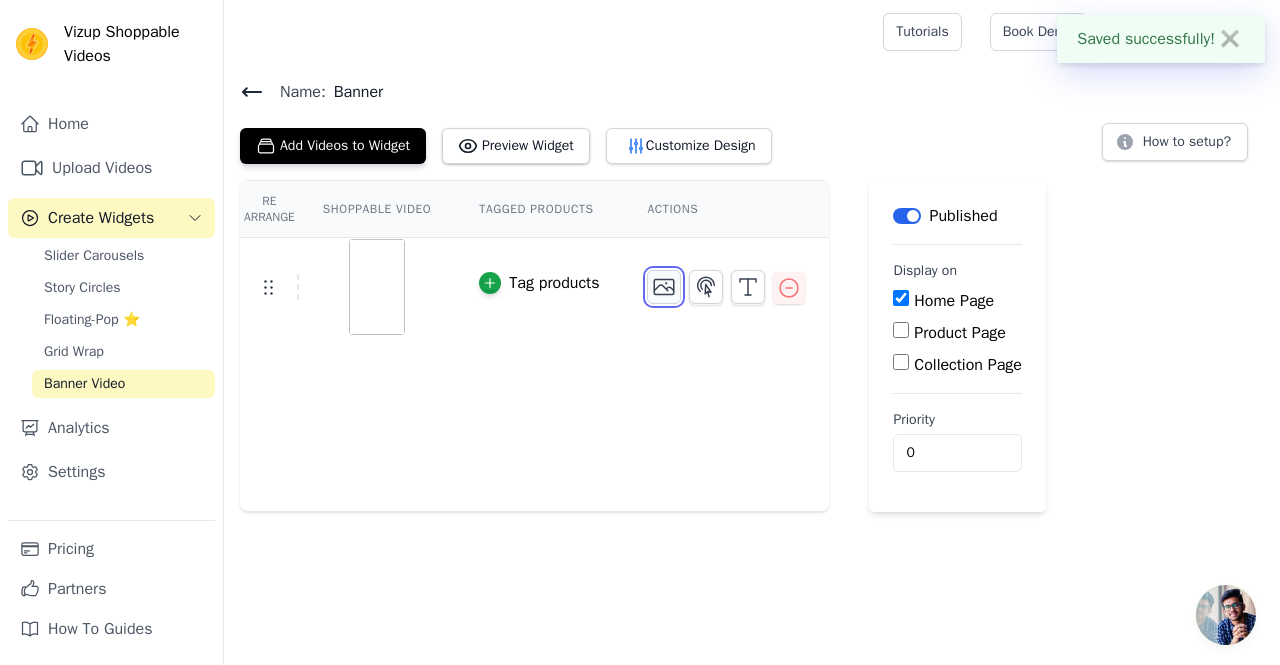 click 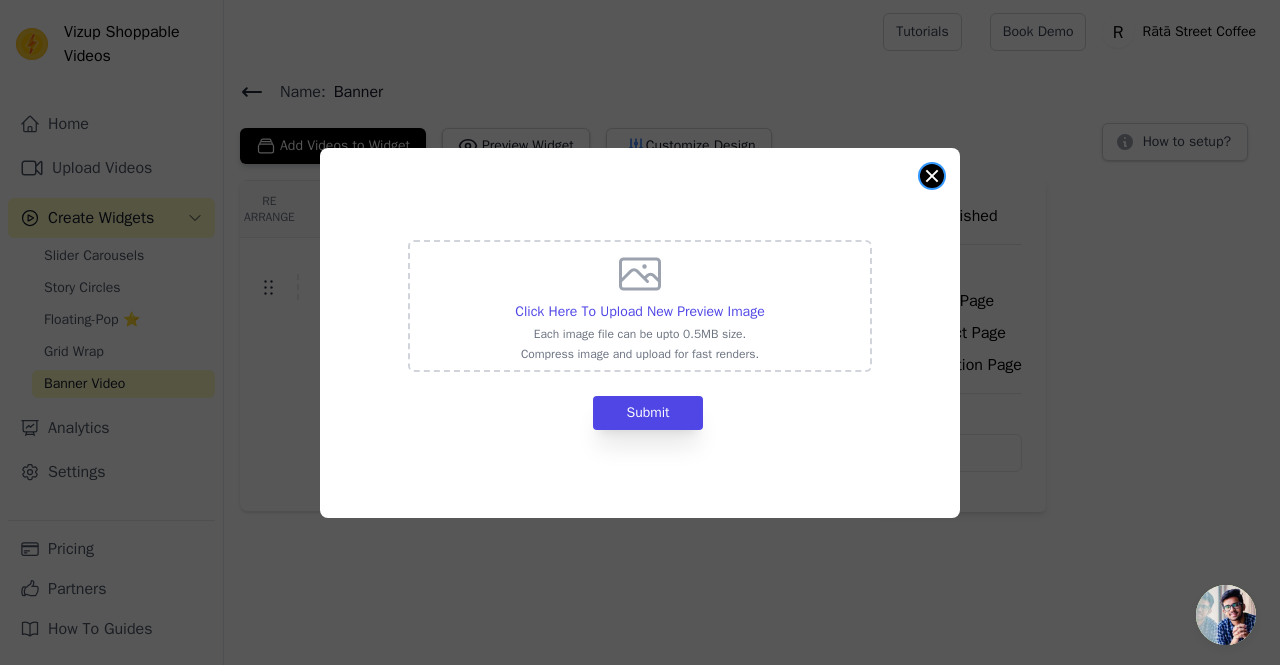 click at bounding box center [932, 176] 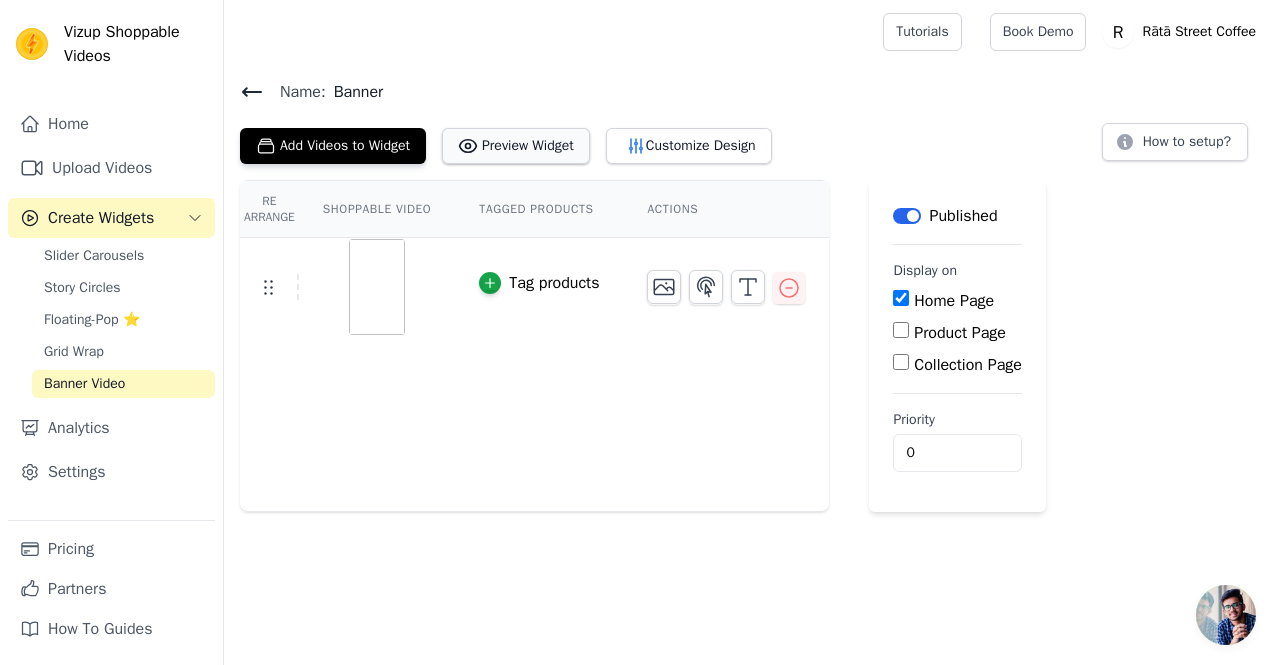 click on "Preview Widget" at bounding box center [516, 146] 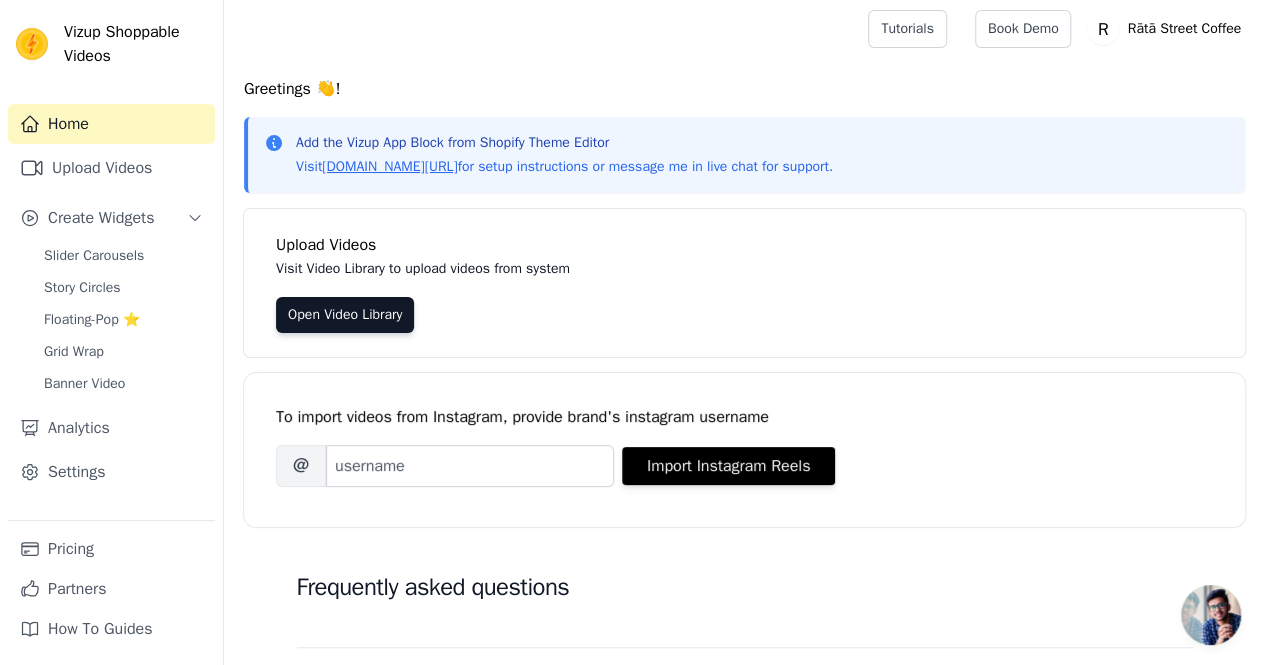 scroll, scrollTop: 4, scrollLeft: 0, axis: vertical 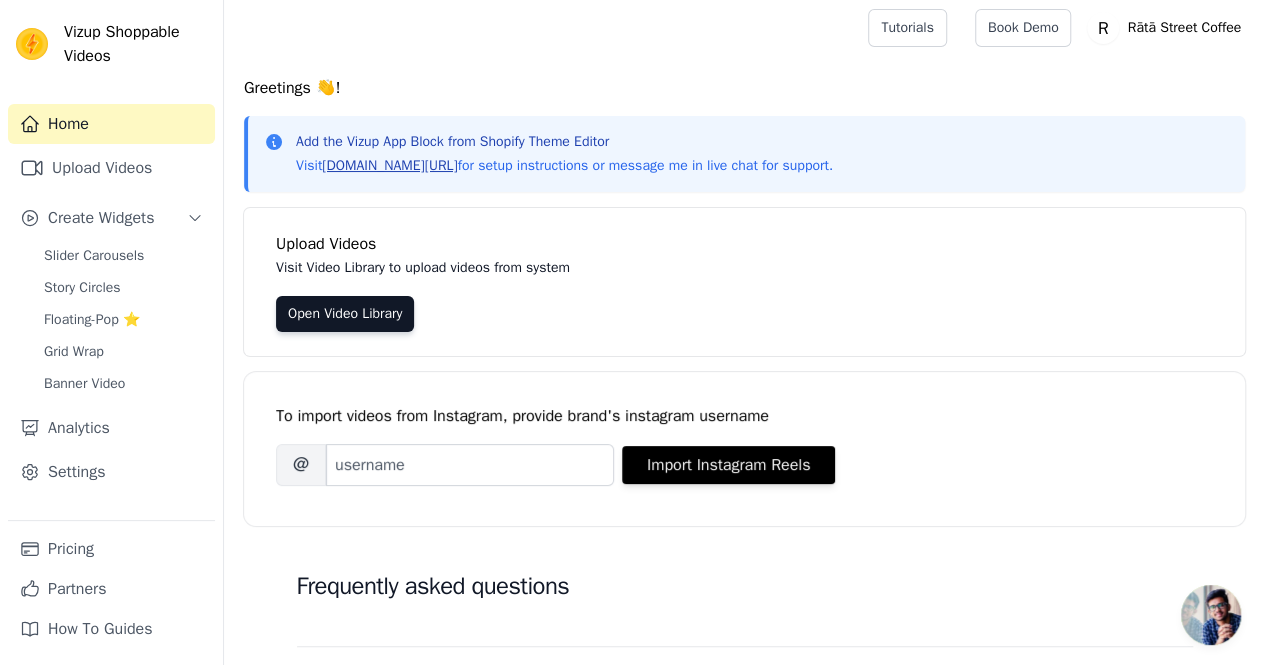 click on "[DOMAIN_NAME][URL]" at bounding box center (389, 165) 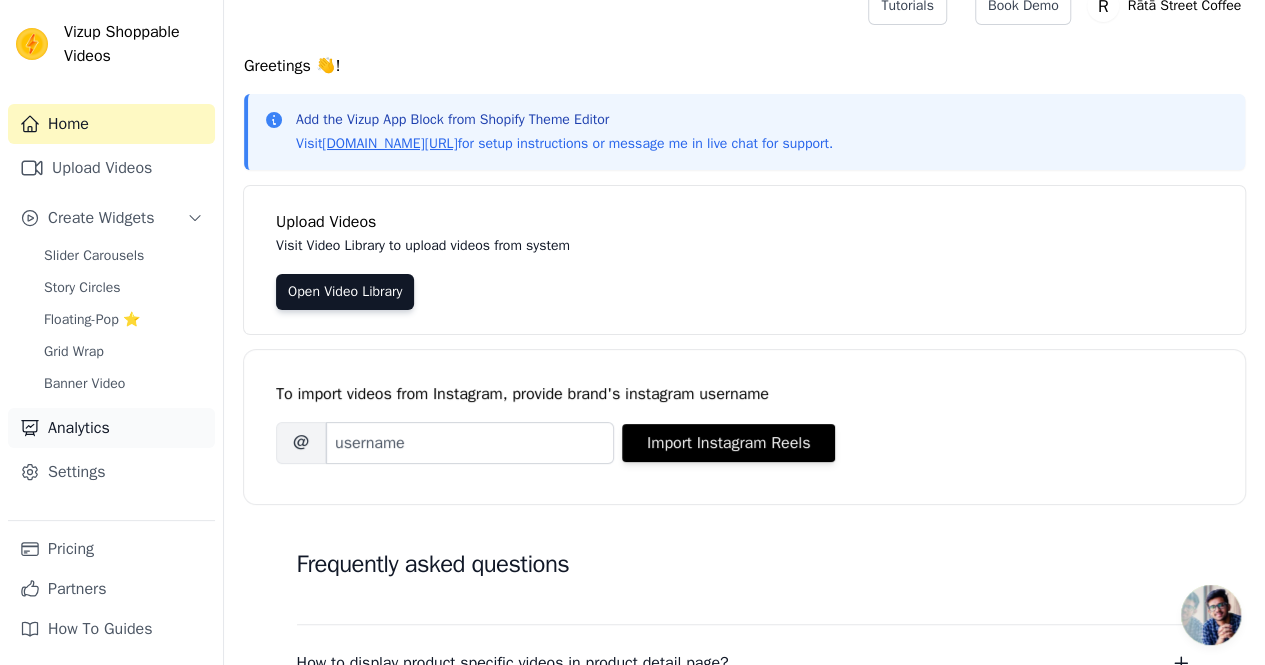 scroll, scrollTop: 30, scrollLeft: 0, axis: vertical 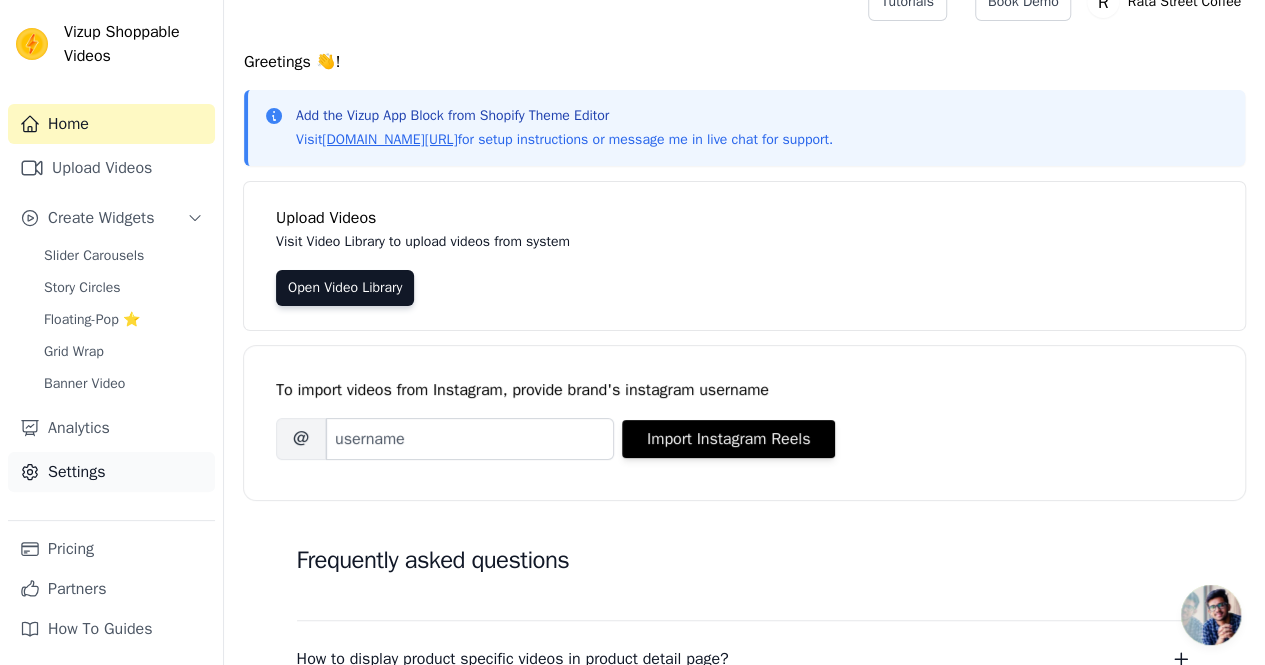click on "Settings" at bounding box center [111, 472] 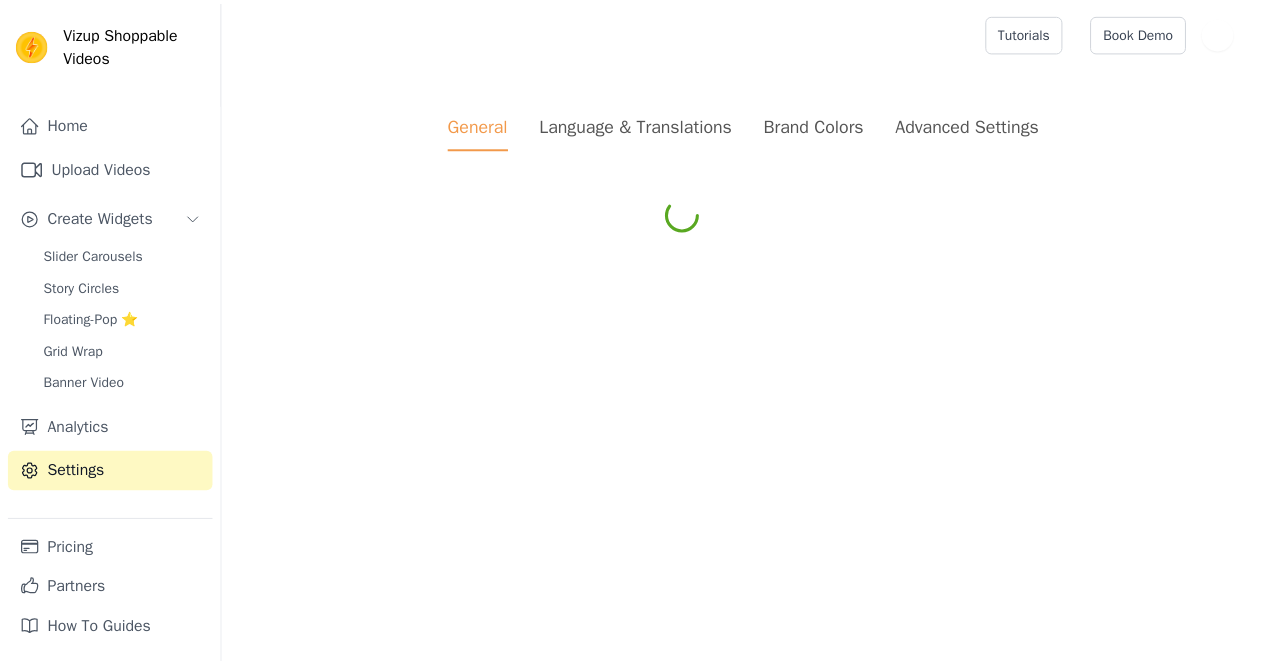 scroll, scrollTop: 0, scrollLeft: 0, axis: both 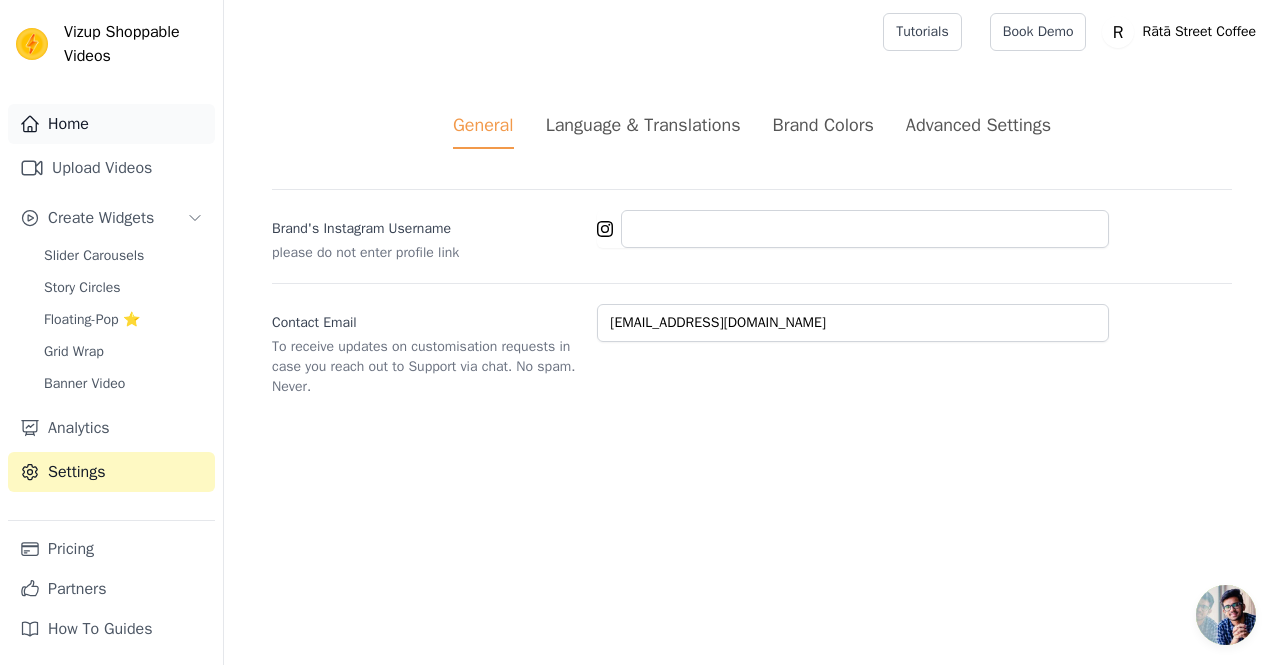 click on "Home" at bounding box center [111, 124] 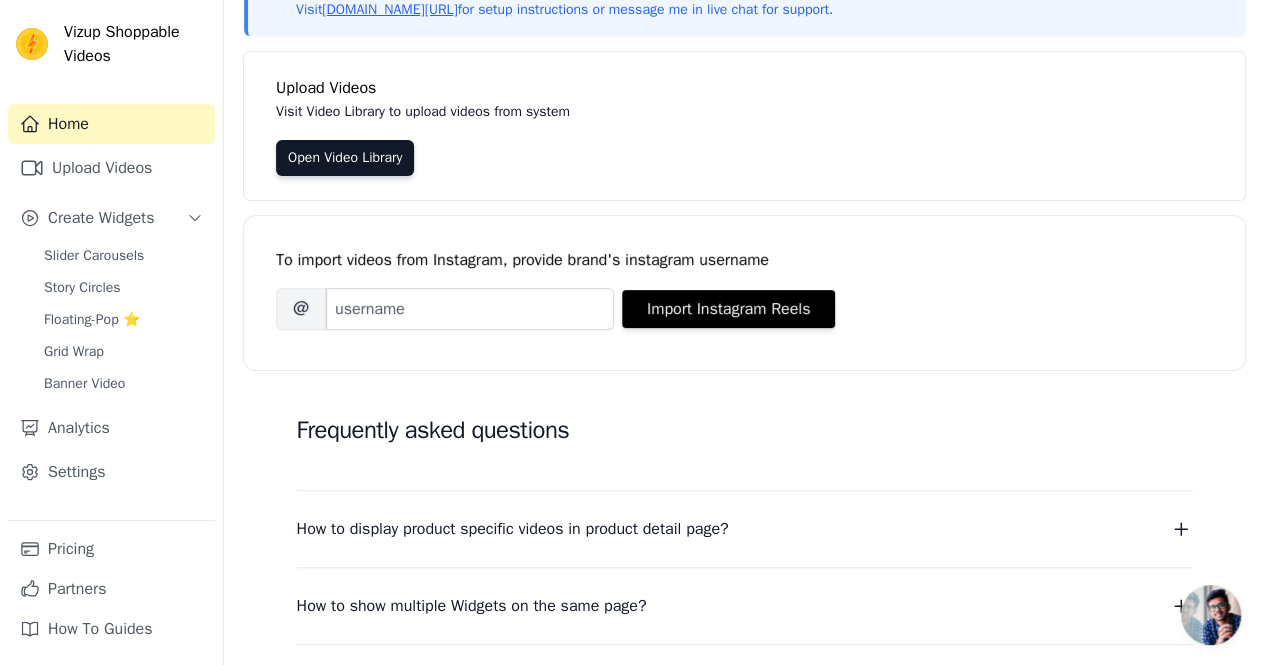 scroll, scrollTop: 0, scrollLeft: 0, axis: both 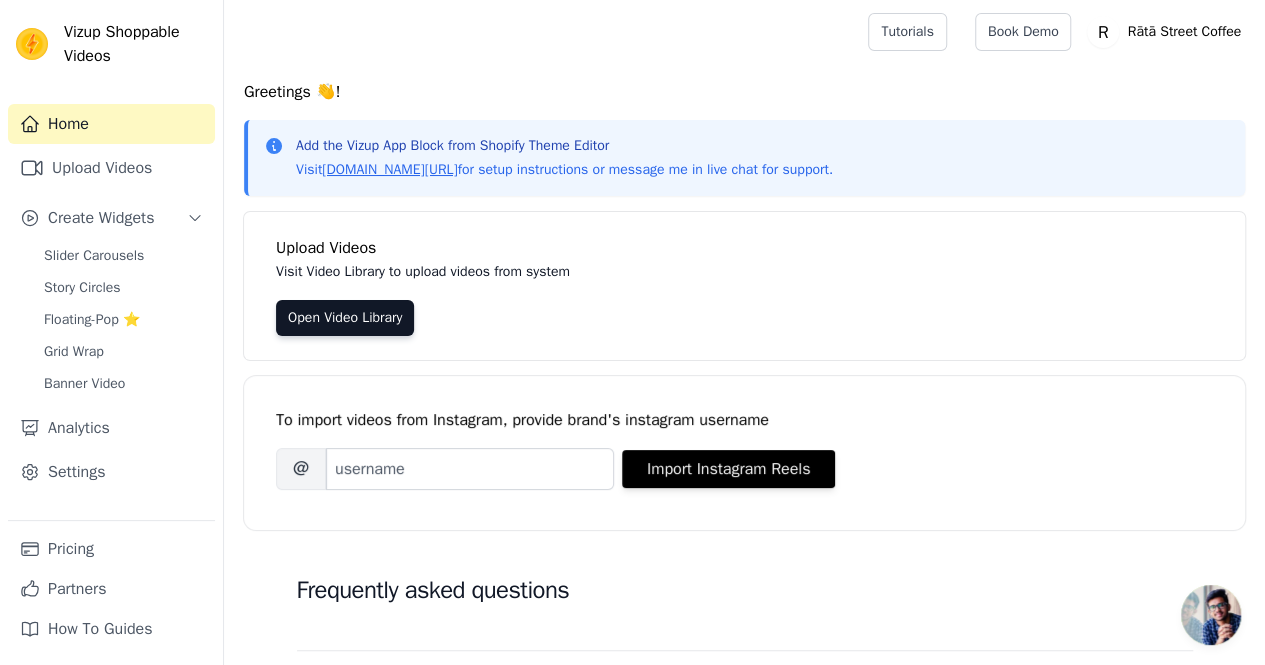 click on "Add the Vizup App Block from Shopify Theme Editor" at bounding box center [564, 146] 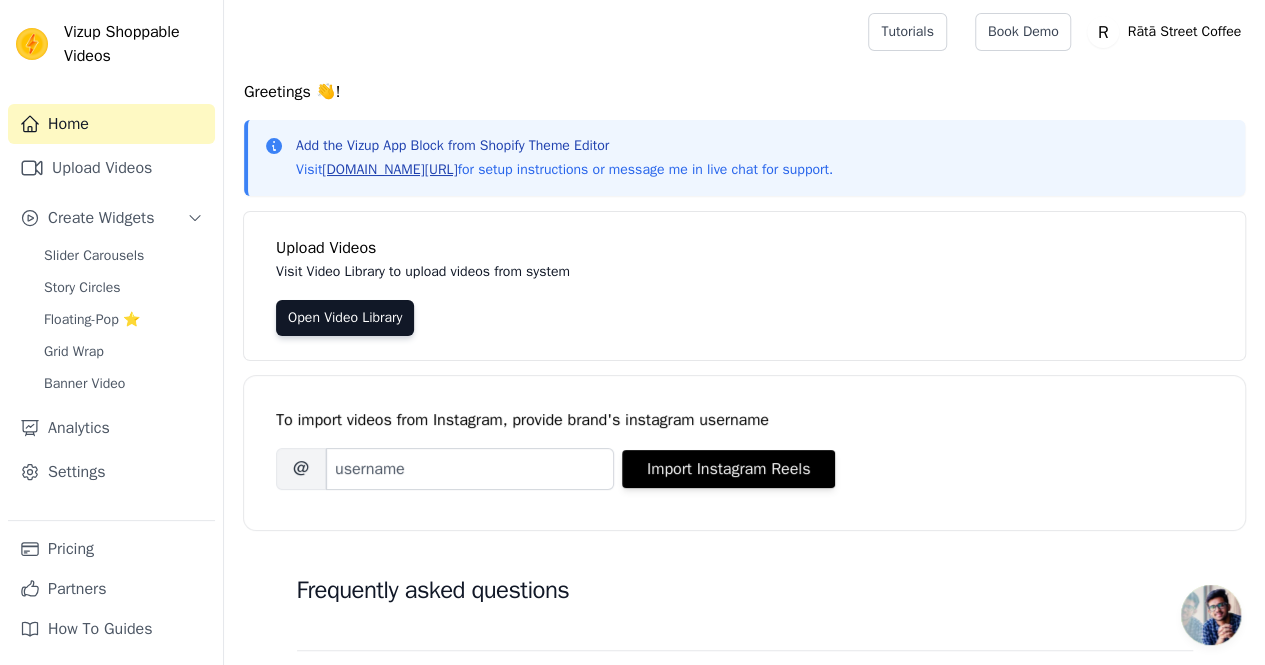 click on "vizupcommerce.com/docs" at bounding box center (389, 169) 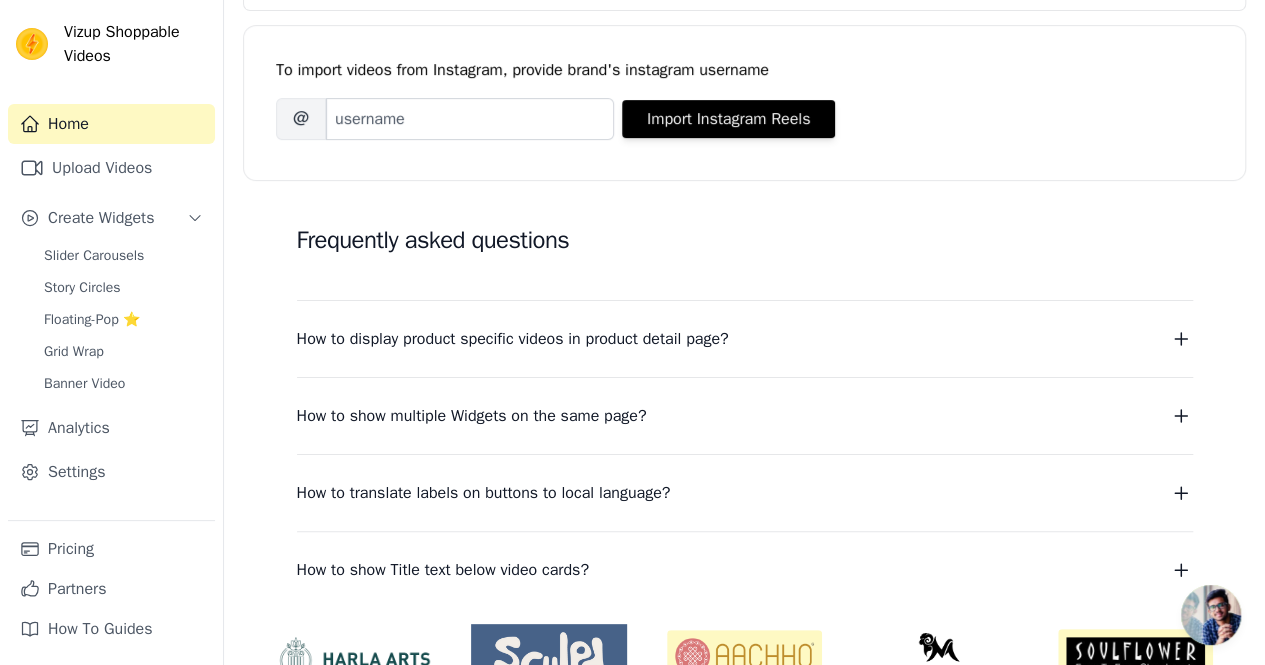 scroll, scrollTop: 0, scrollLeft: 0, axis: both 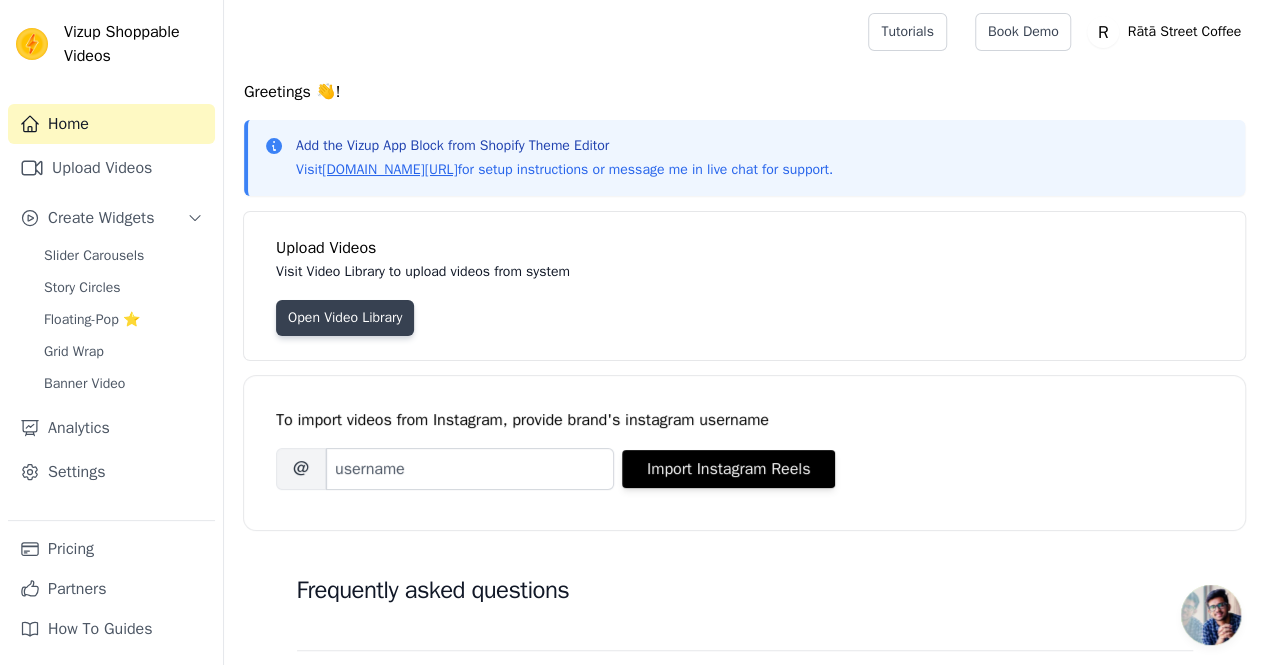 click on "Open Video Library" at bounding box center [345, 318] 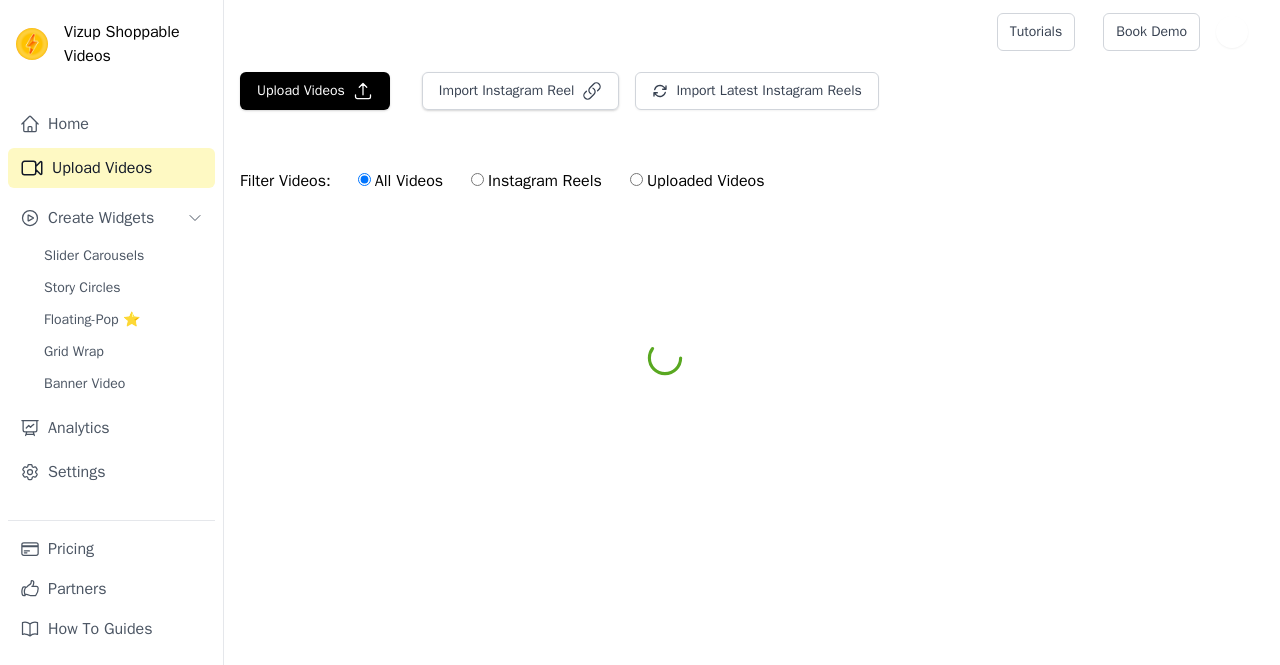 scroll, scrollTop: 0, scrollLeft: 0, axis: both 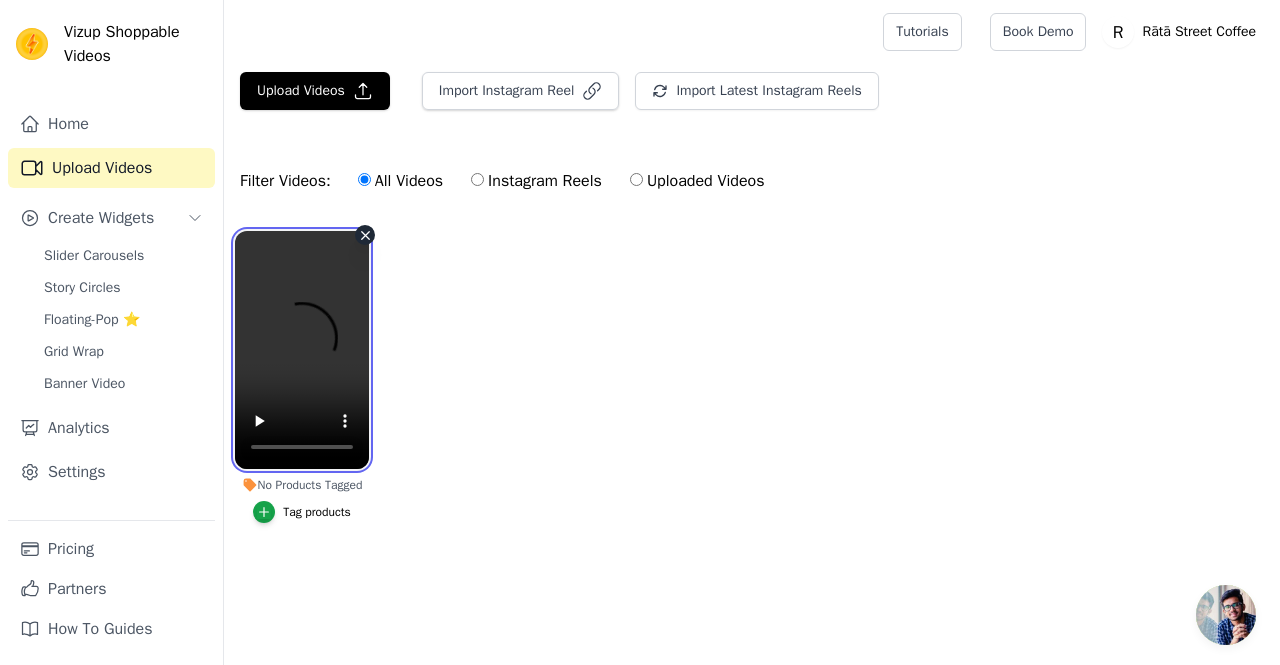 click at bounding box center (302, 350) 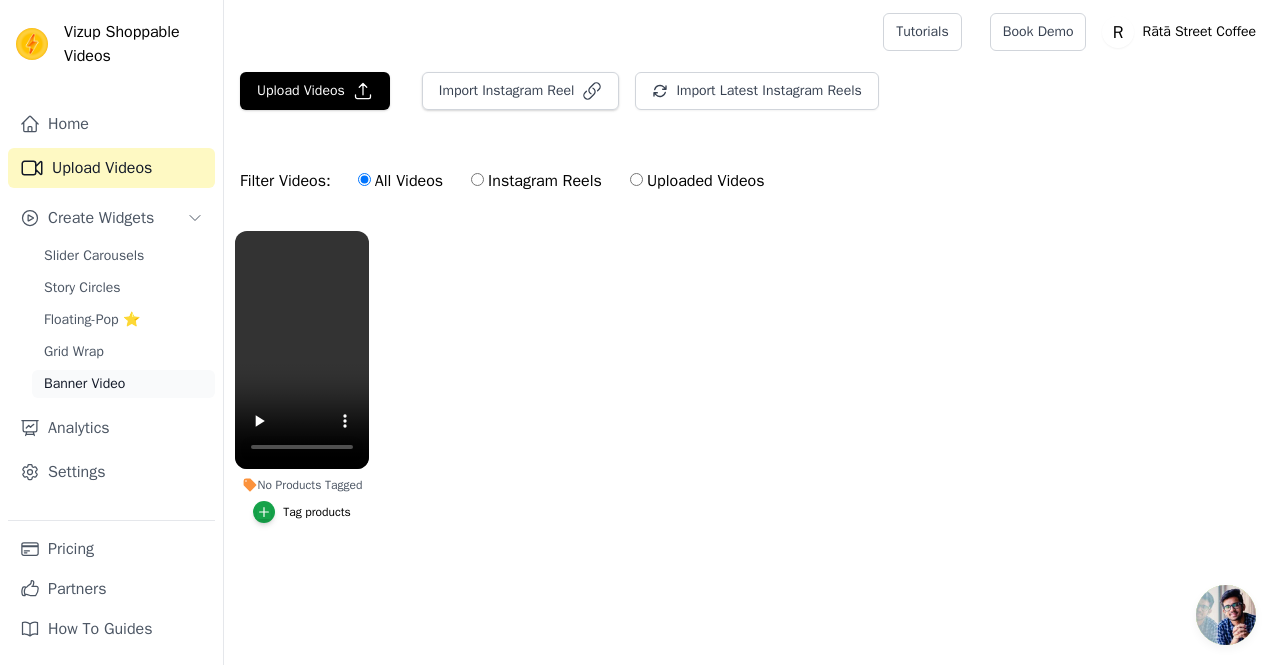 click on "Banner Video" at bounding box center (84, 384) 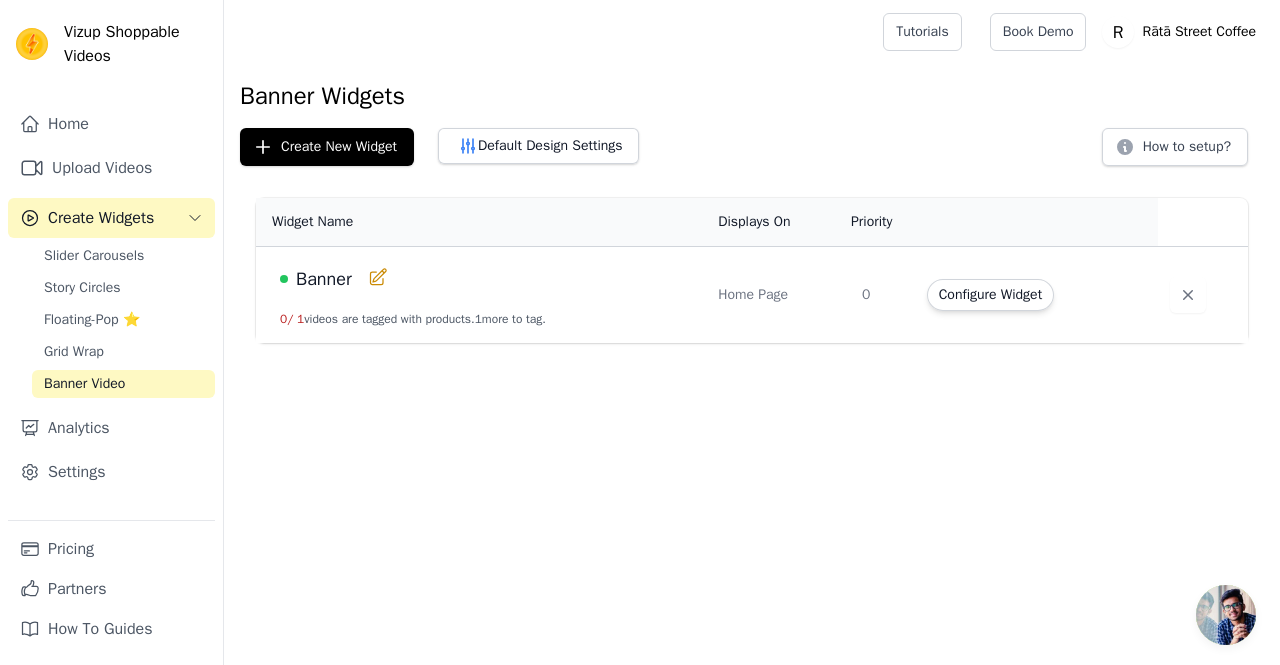 click on "Banner     0  /   1  videos are tagged with products.
1  more to tag." at bounding box center (481, 295) 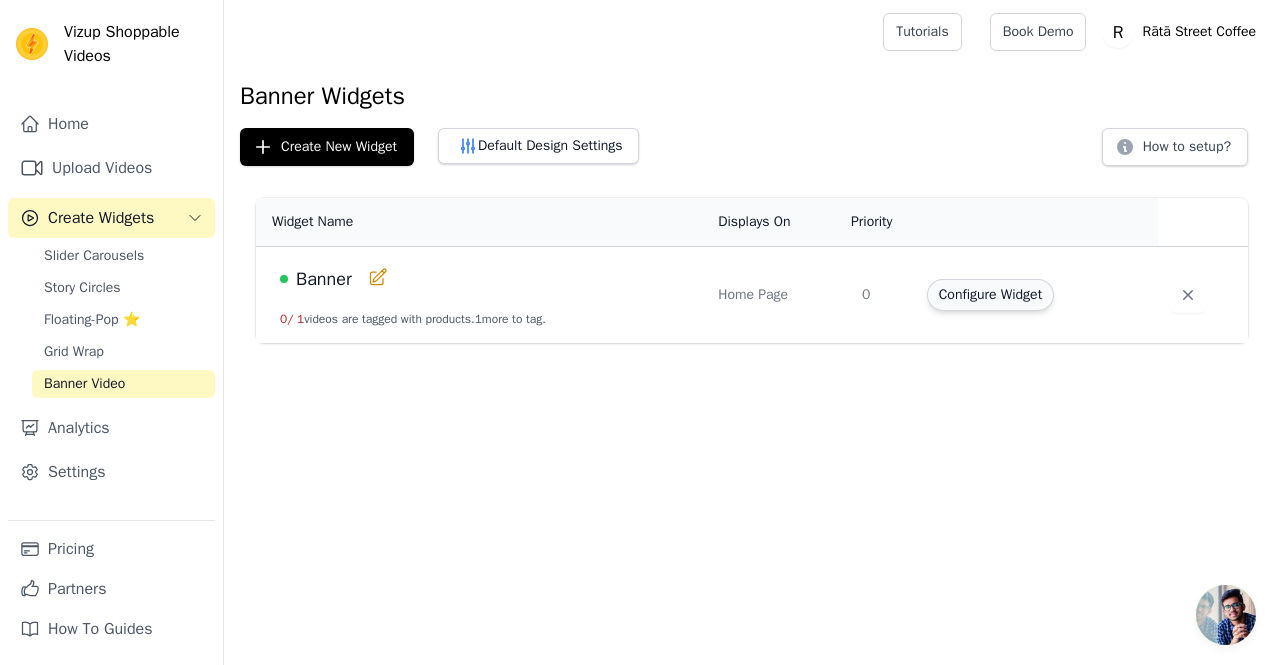 click on "Configure Widget" at bounding box center [990, 295] 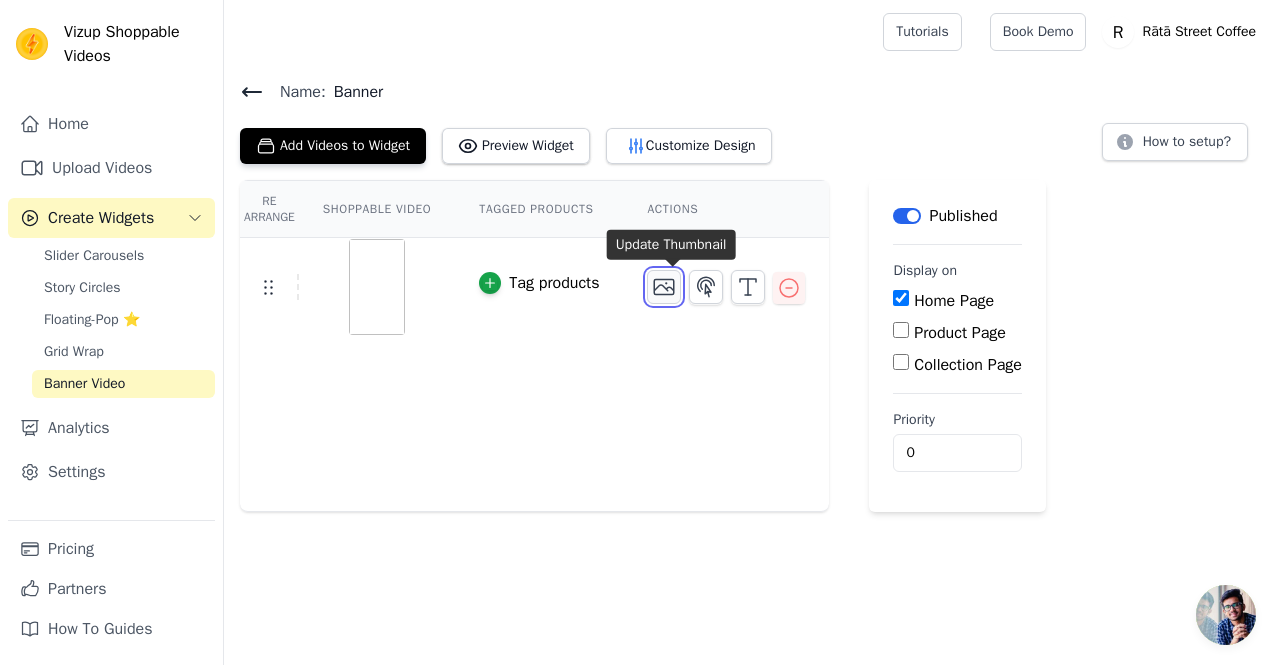 click 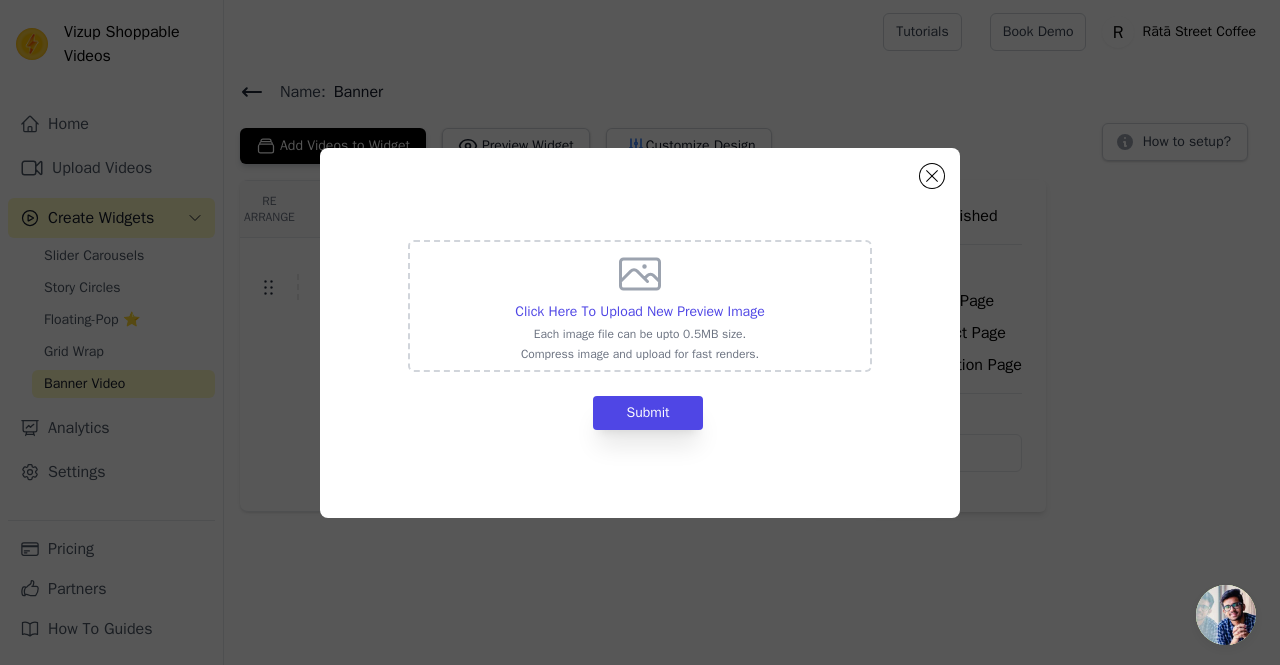 click on "Click Here To Upload New Preview Image     Each image file can be upto 0.5MB size.   Compress image and upload for fast renders.     Submit" 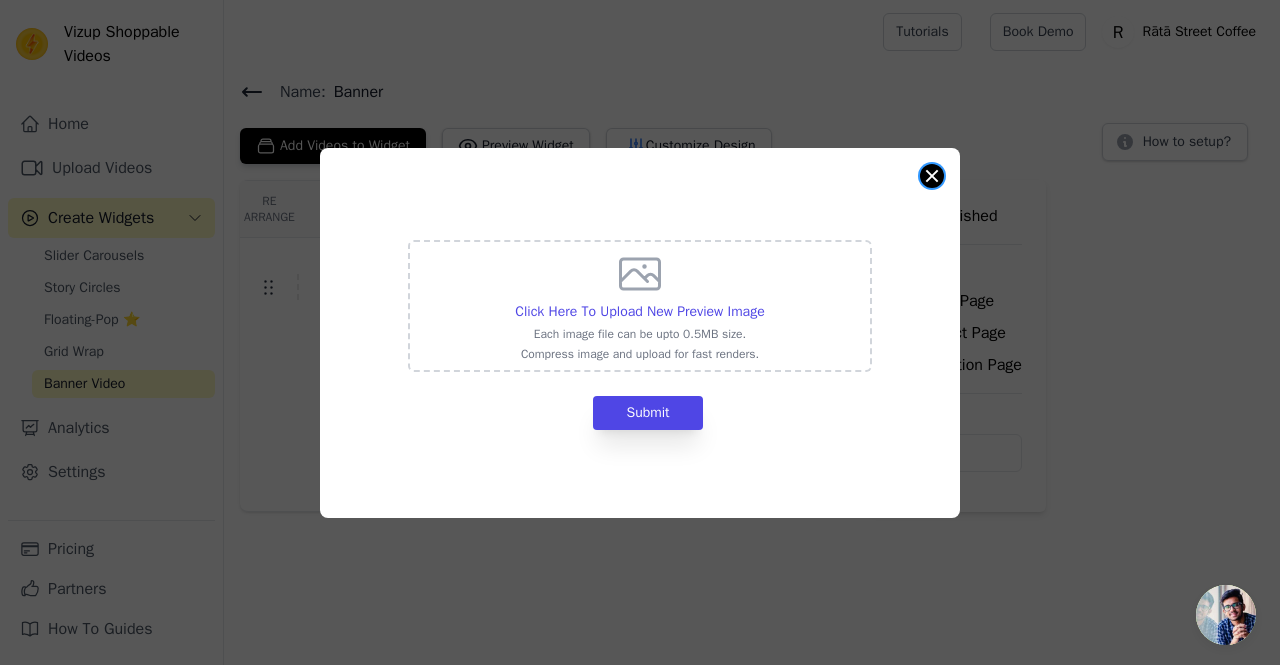 click at bounding box center [932, 176] 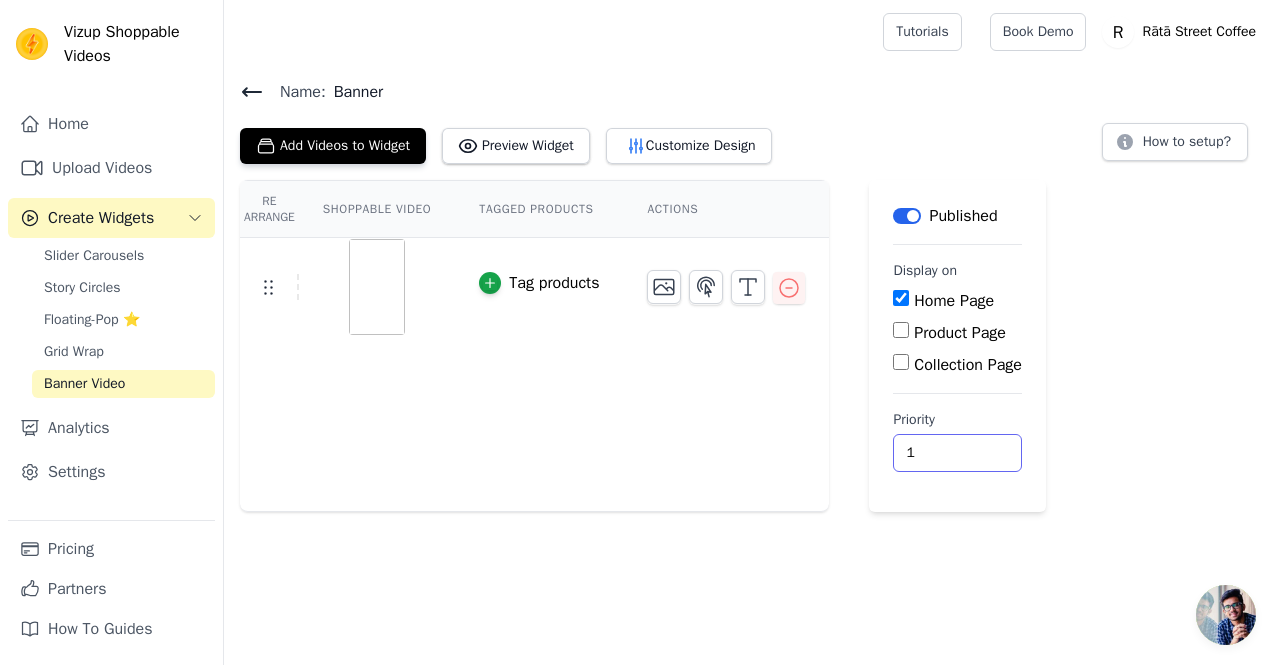 type on "1" 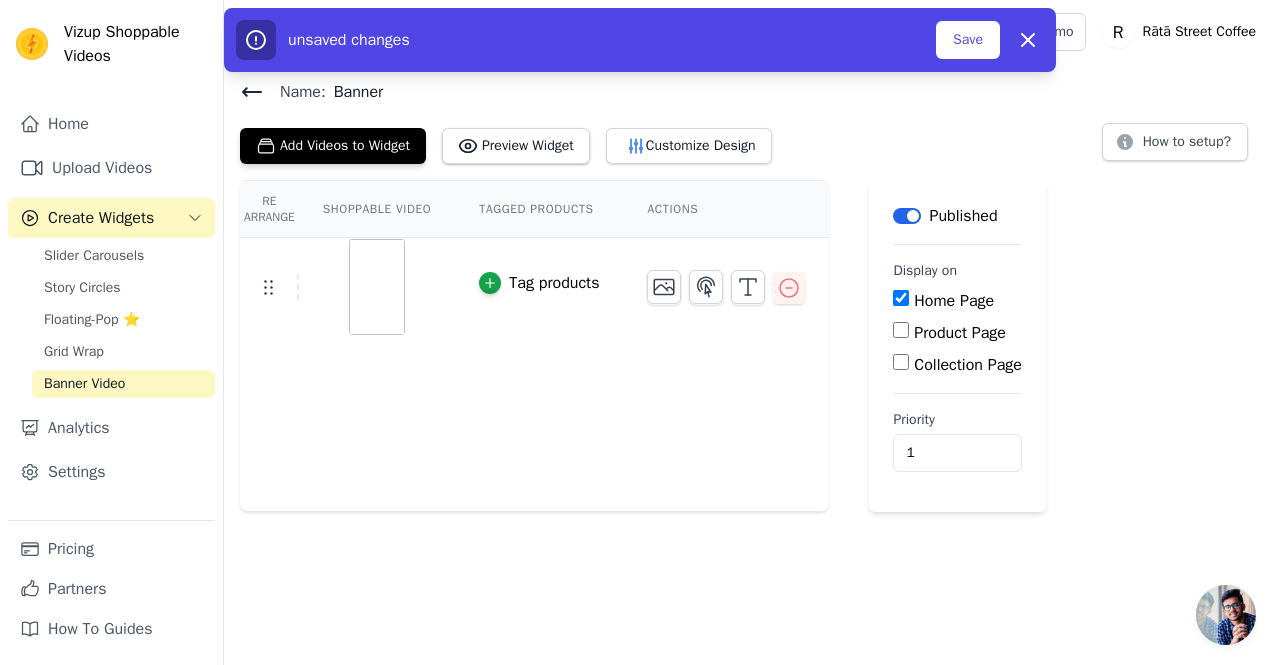 click on "Vizup Shoppable Videos
Home
Upload Videos       Create Widgets     Slider Carousels   Story Circles   Floating-Pop ⭐   Grid Wrap   Banner Video
Analytics
Settings
Pricing
Partners
How To Guides   Open sidebar       Tutorials     Book Demo   Open user menu" at bounding box center [640, 256] 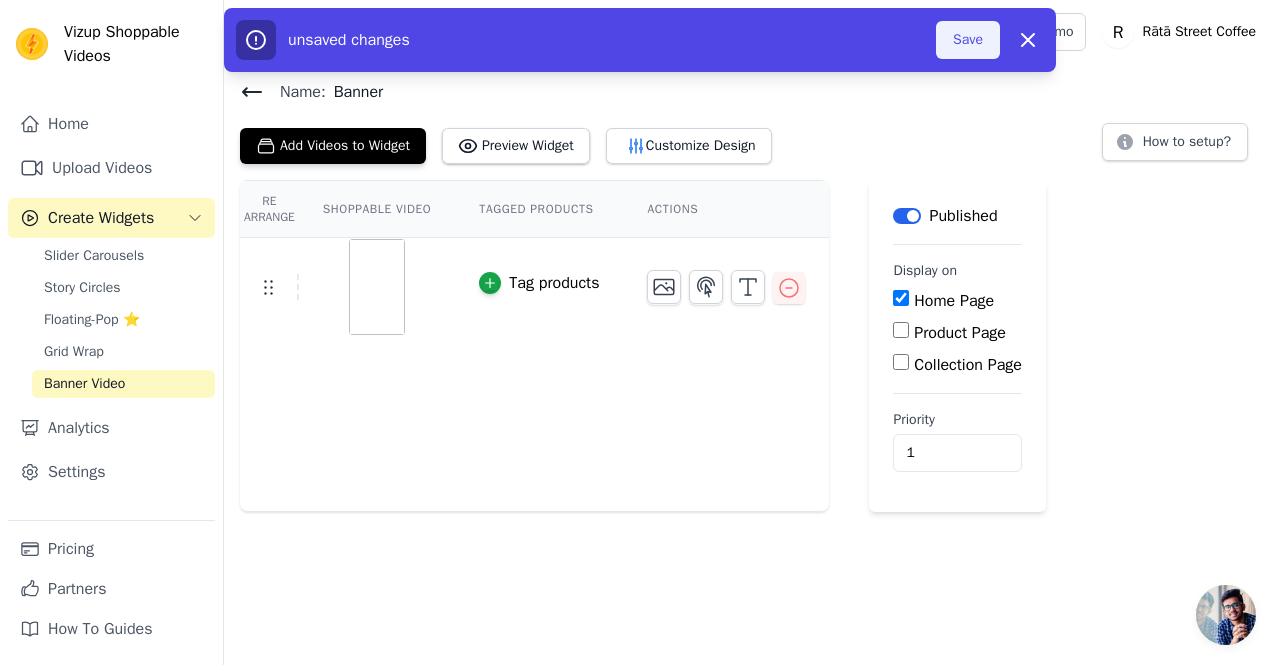 click on "Save" at bounding box center (968, 40) 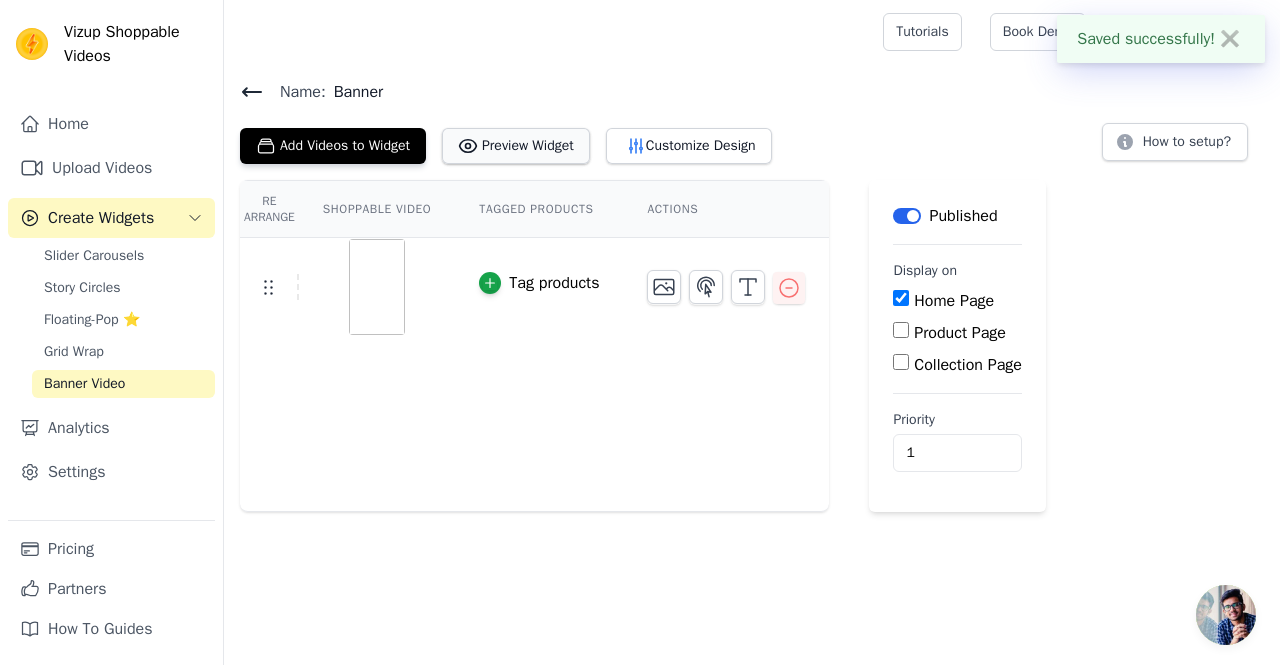 click on "Preview Widget" at bounding box center [516, 146] 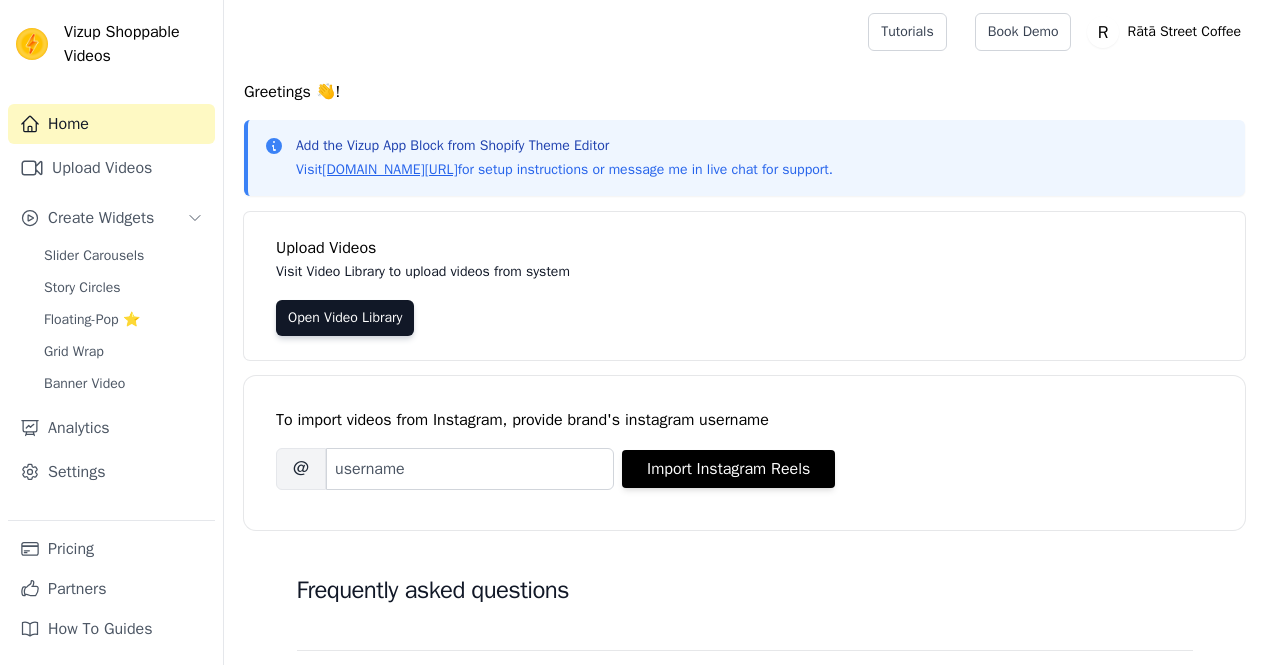 scroll, scrollTop: 0, scrollLeft: 0, axis: both 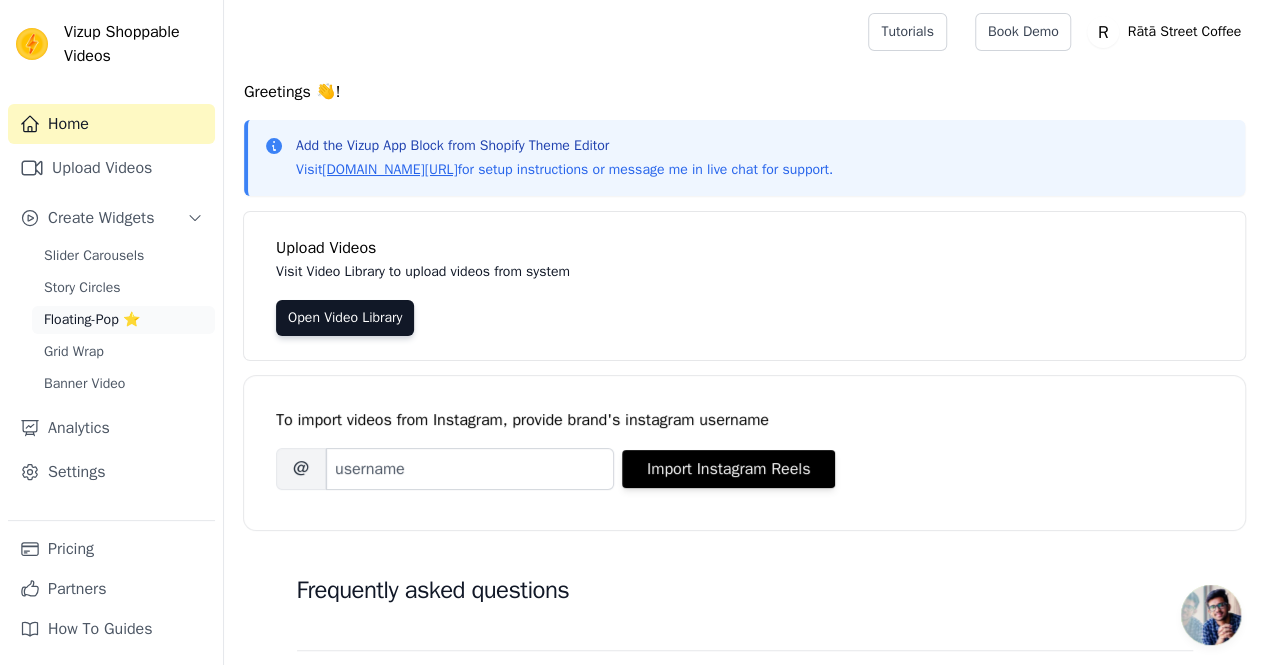 click on "Floating-Pop ⭐" at bounding box center [92, 320] 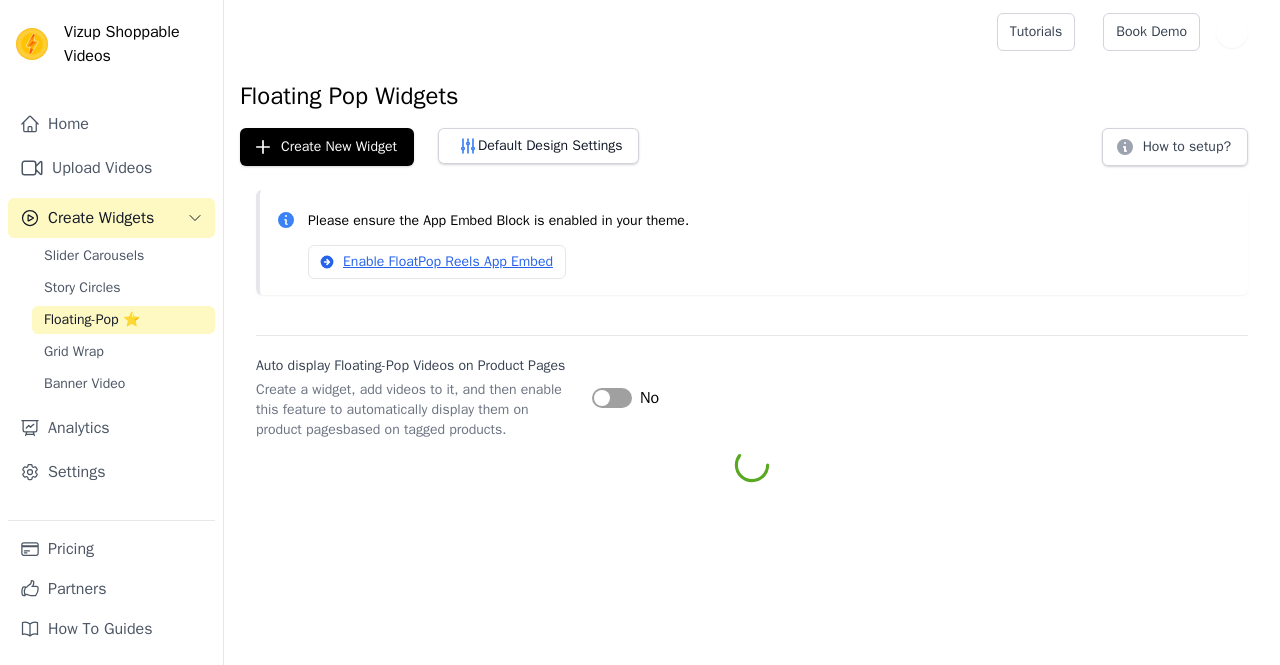 scroll, scrollTop: 0, scrollLeft: 0, axis: both 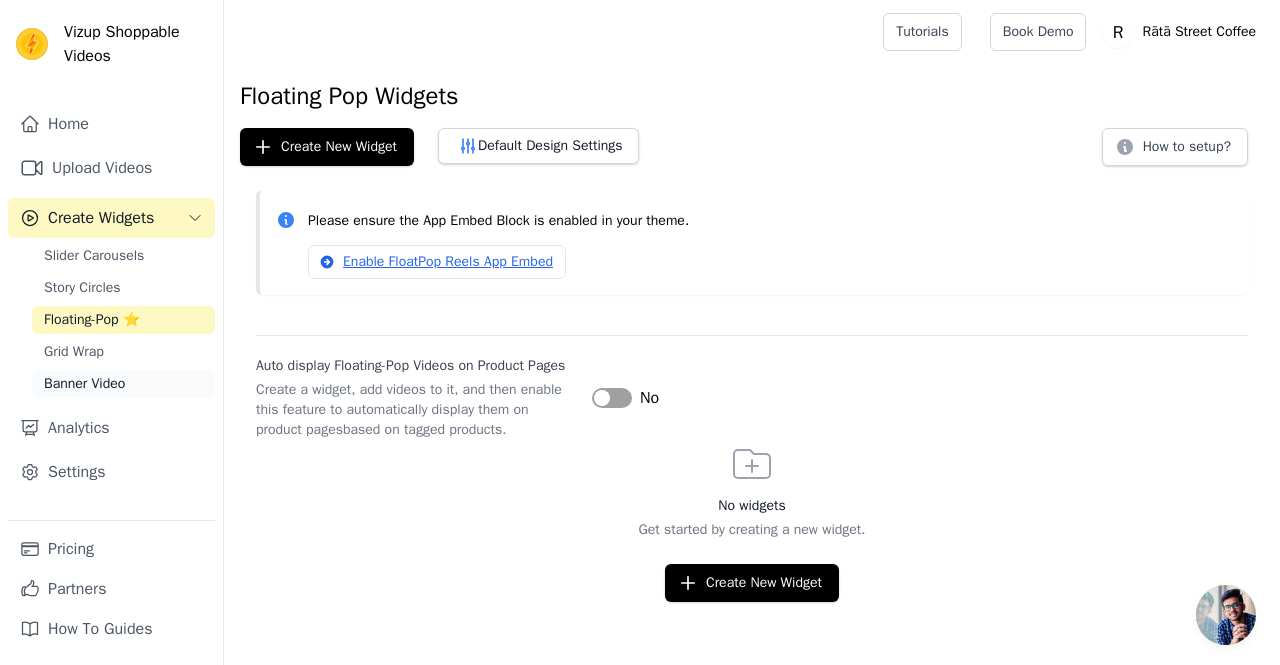 click on "Banner Video" at bounding box center (84, 384) 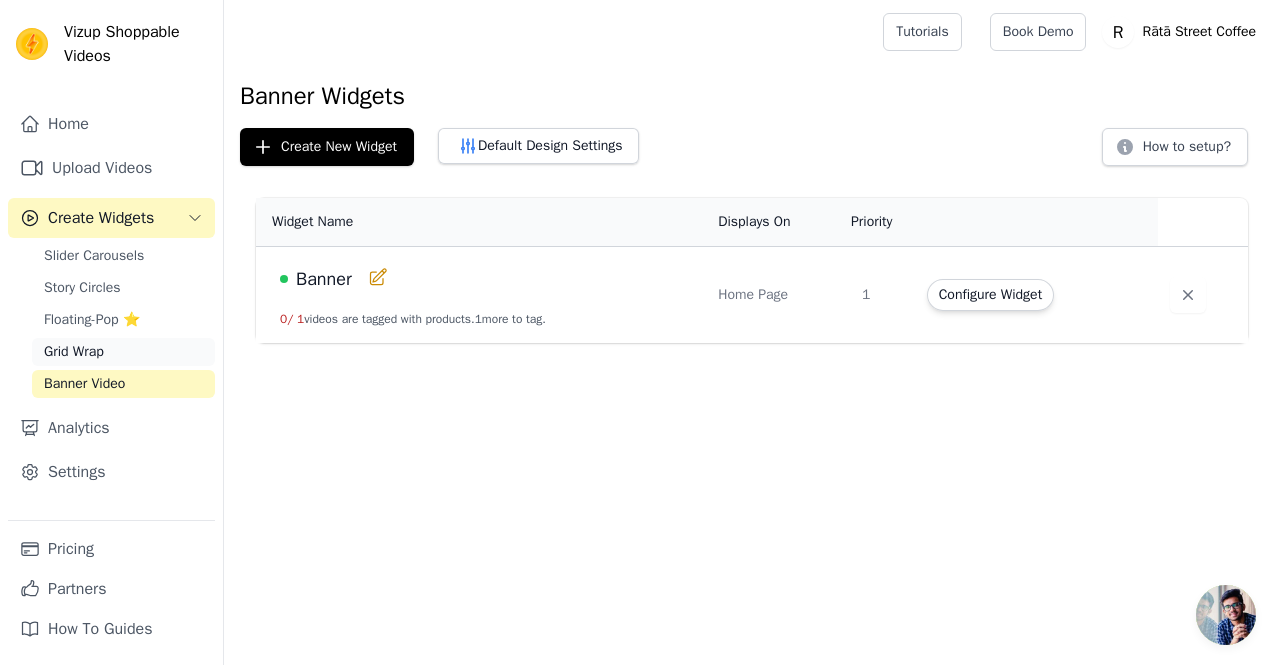 click on "Grid Wrap" at bounding box center (123, 352) 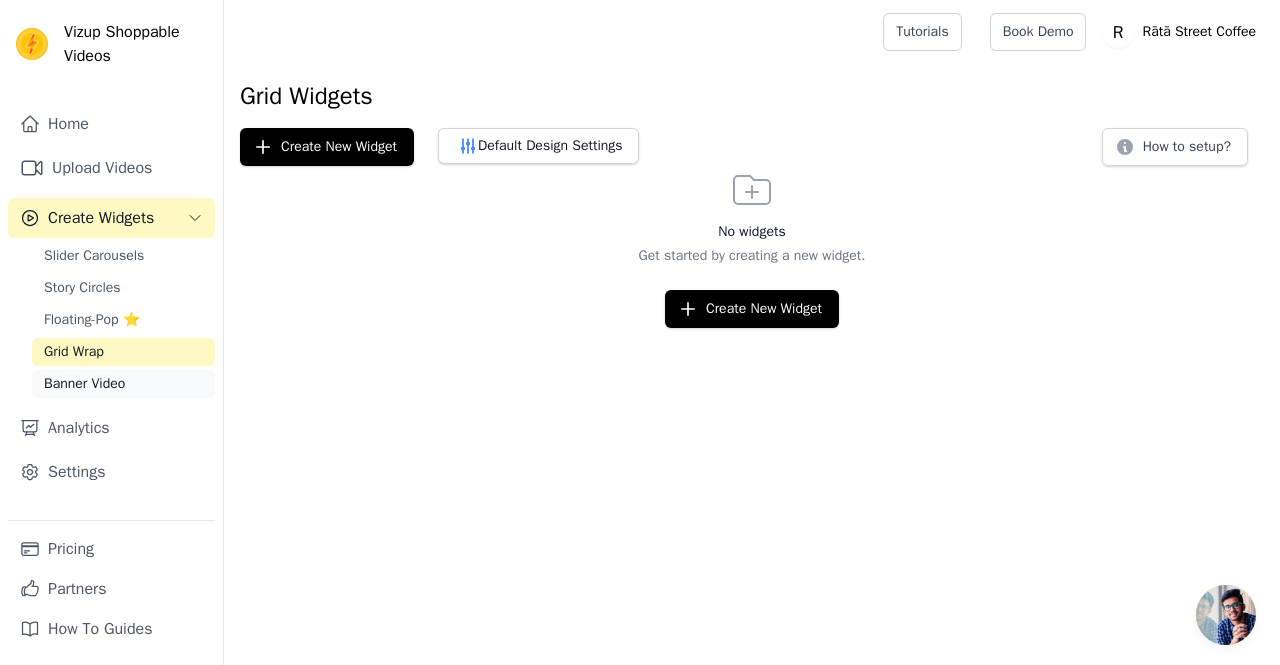 click on "Banner Video" at bounding box center (123, 384) 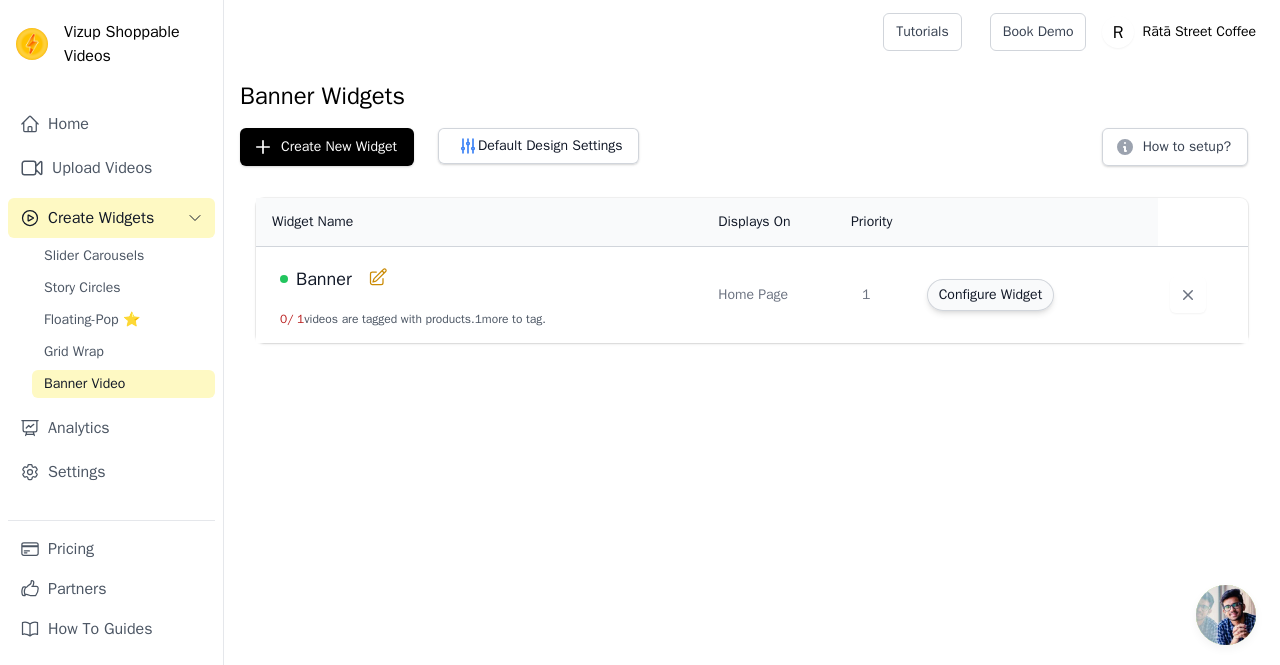 click on "Configure Widget" at bounding box center [990, 295] 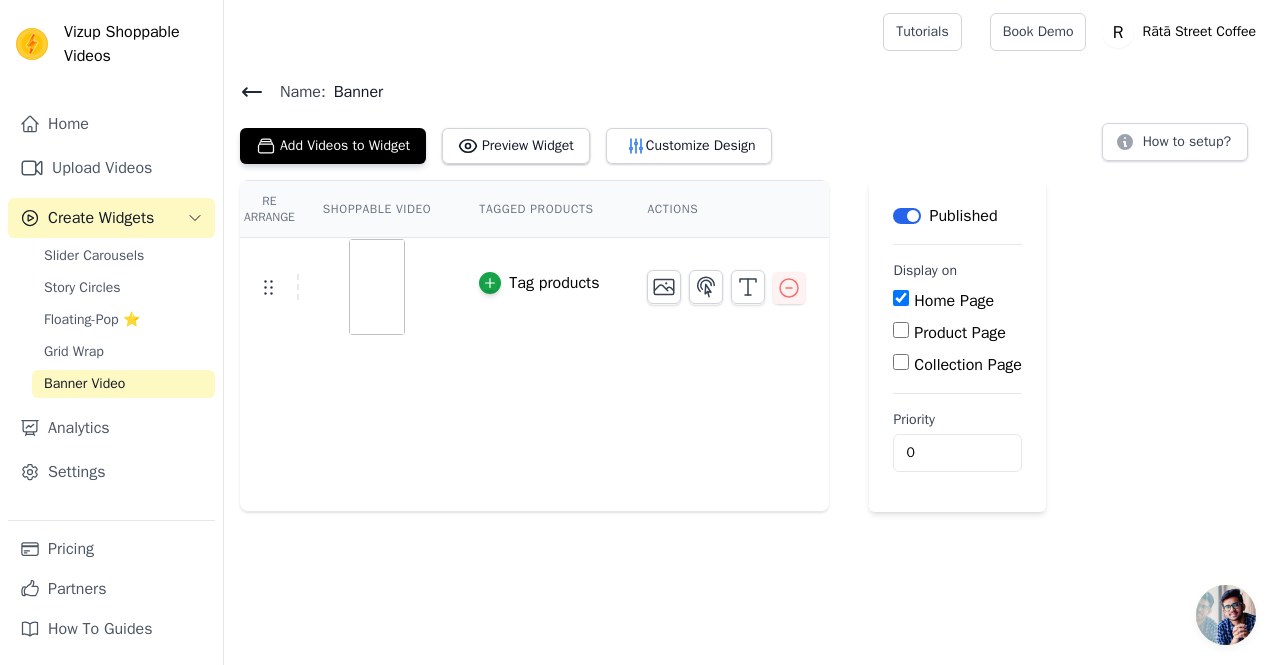 click at bounding box center (377, 287) 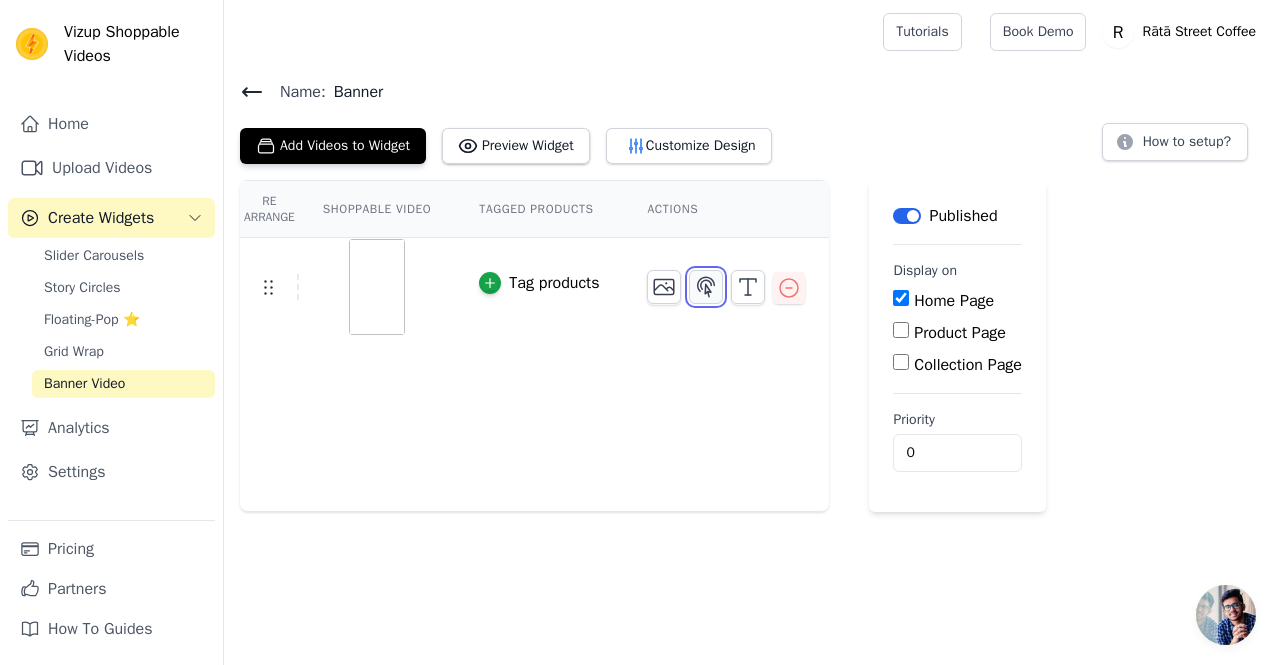 click 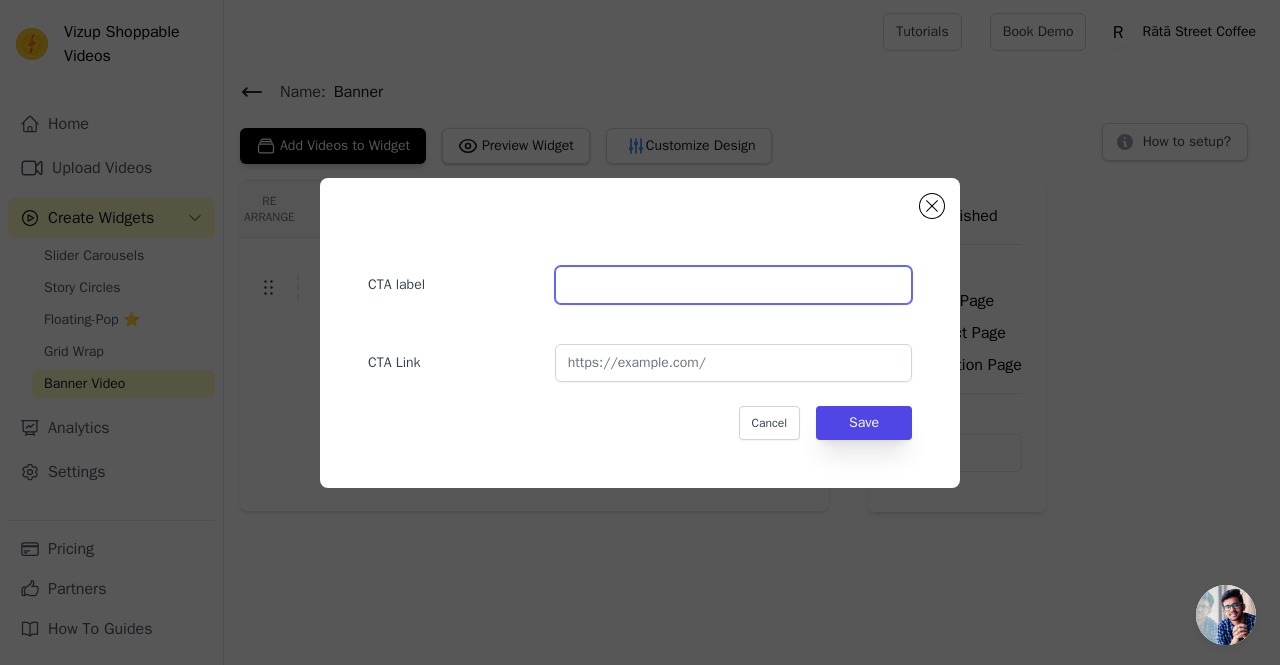 click at bounding box center (733, 285) 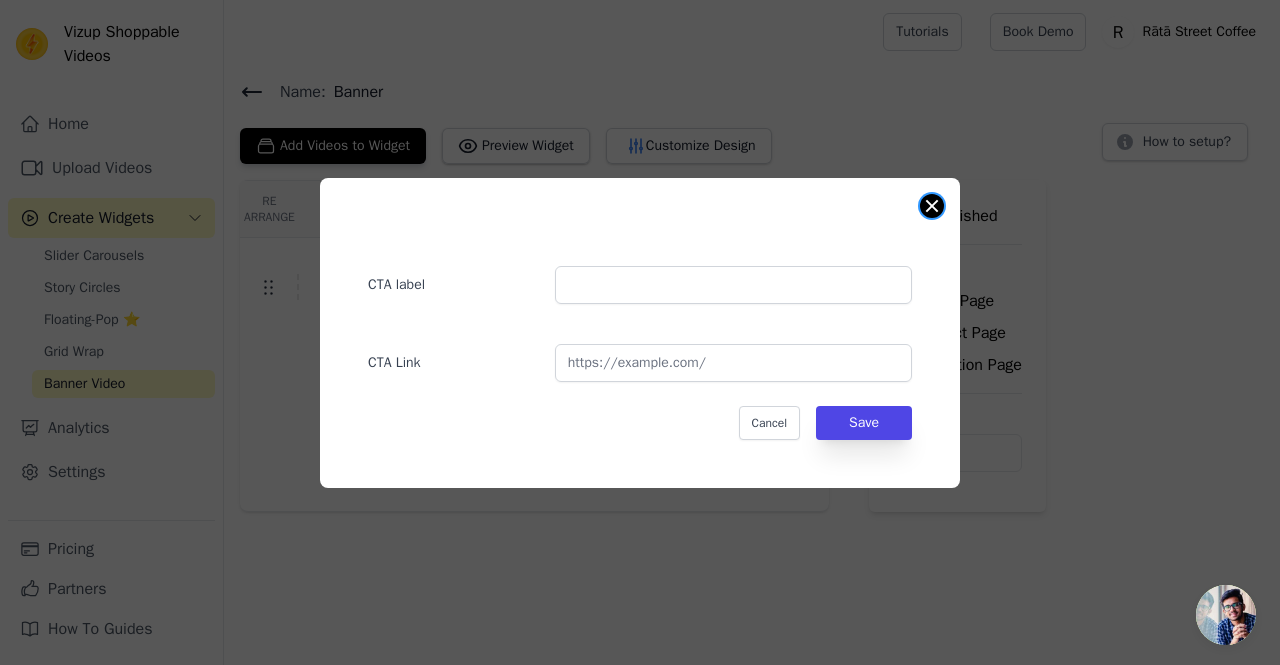 click at bounding box center (932, 206) 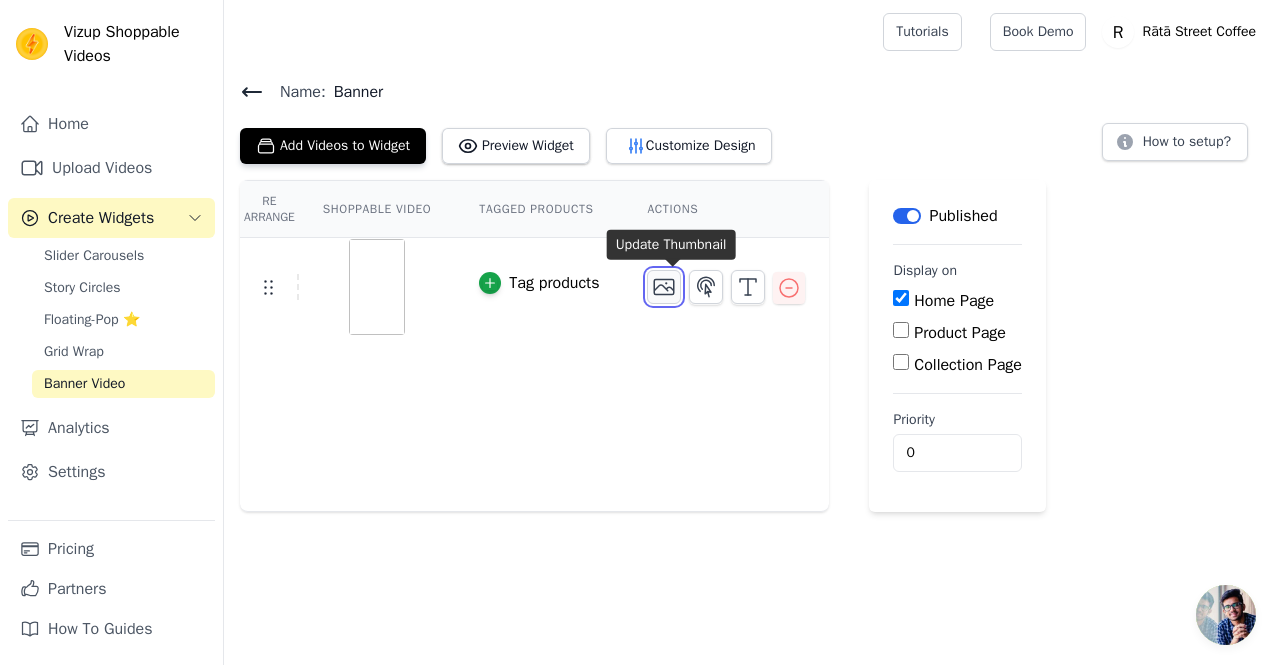 click 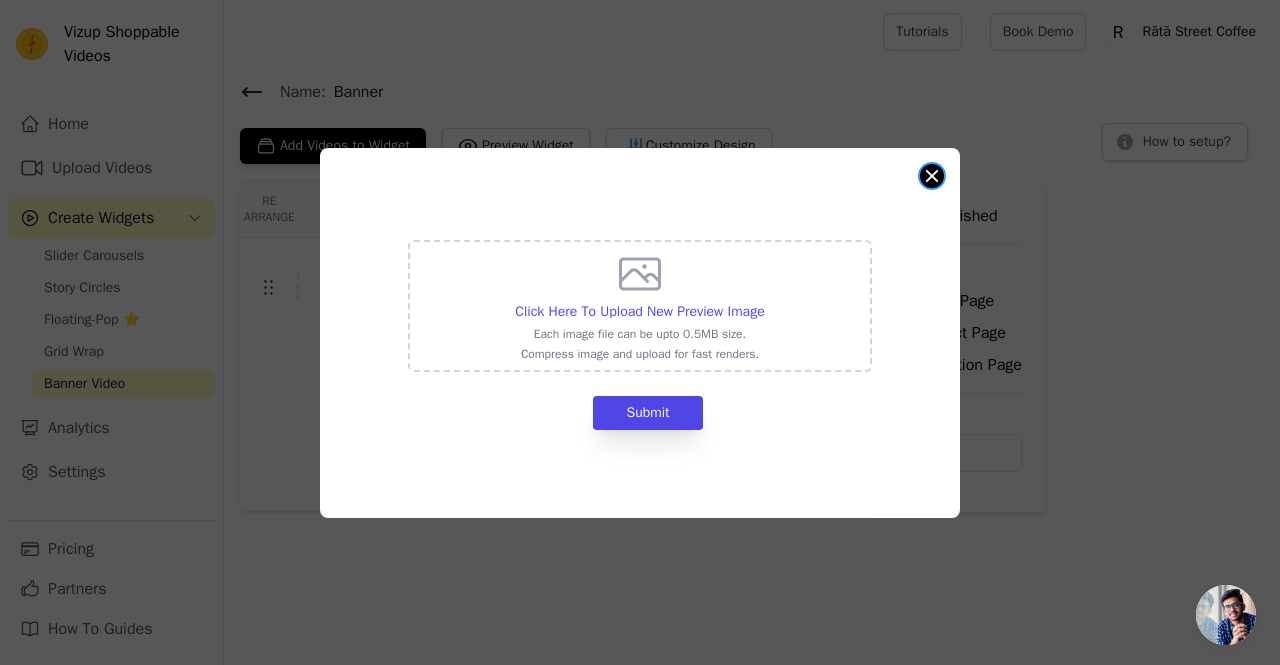click at bounding box center (932, 176) 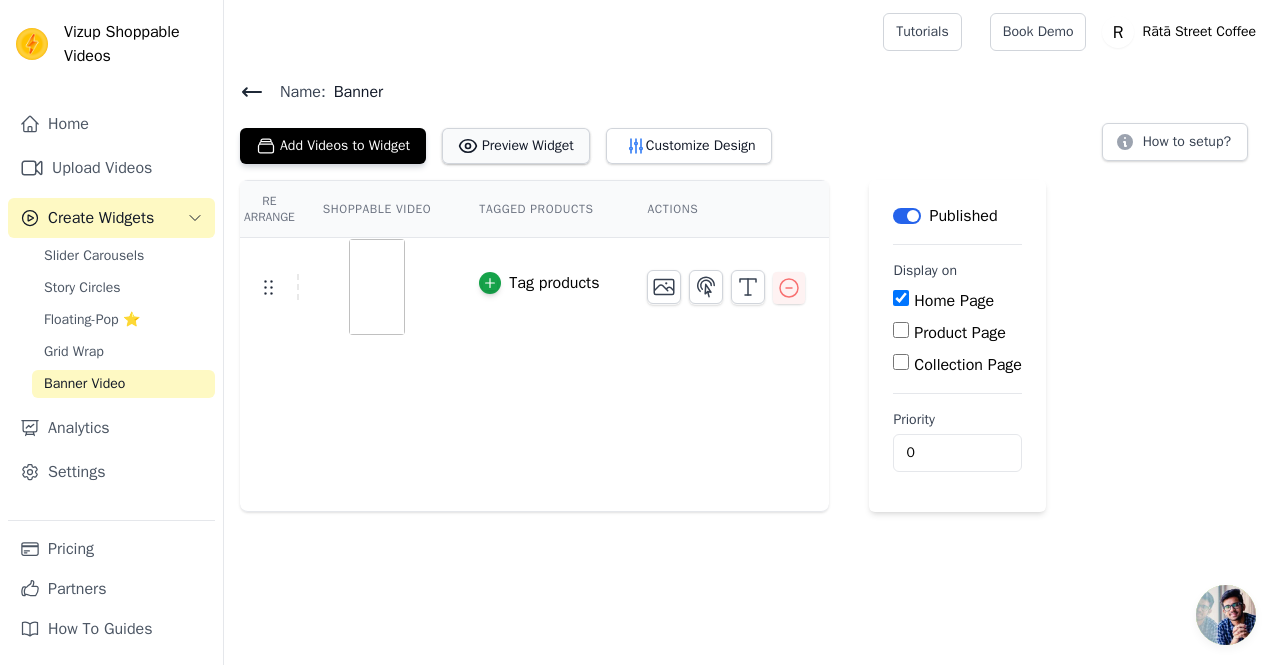 click on "Preview Widget" at bounding box center [516, 146] 